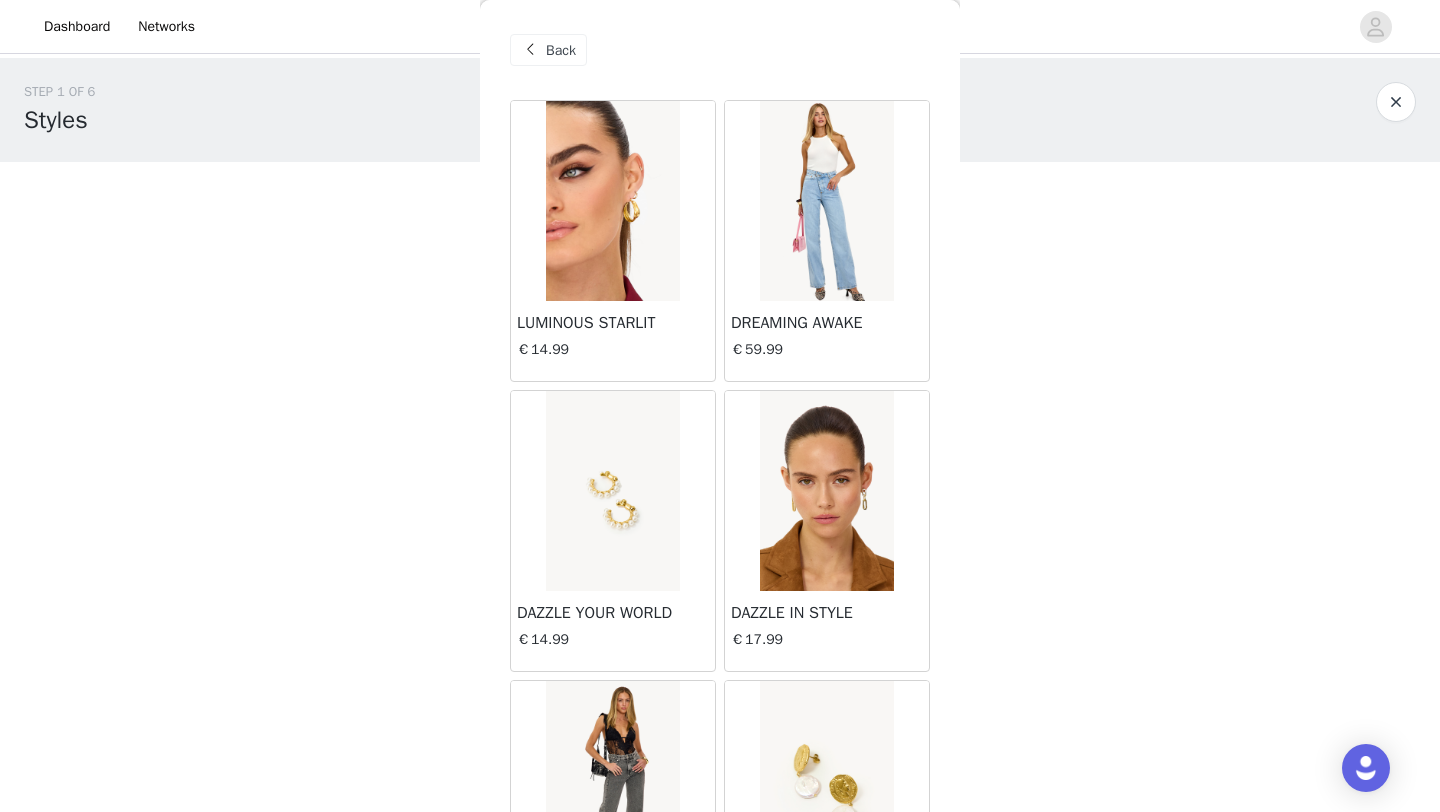 scroll, scrollTop: 1477, scrollLeft: 0, axis: vertical 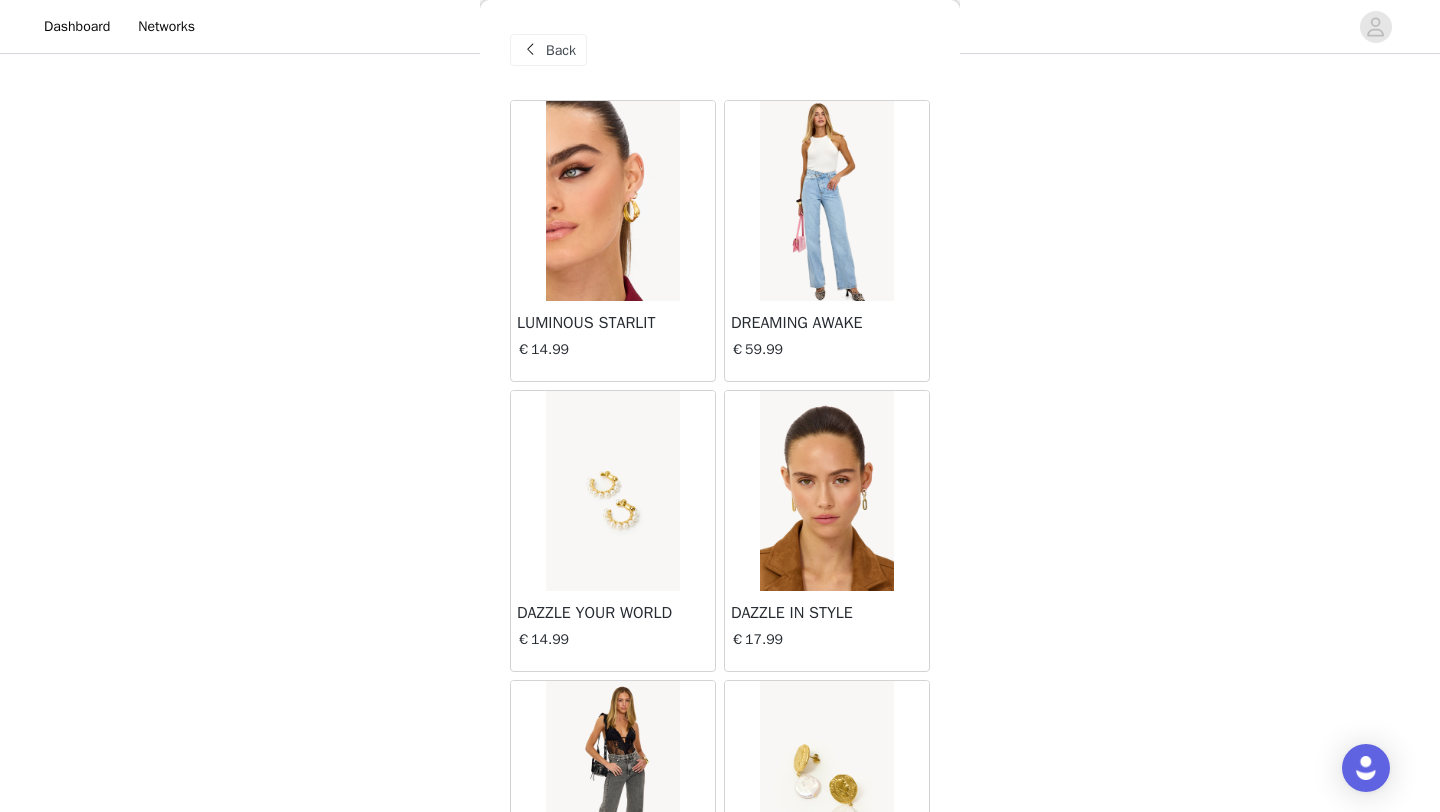 click on "Back" at bounding box center [548, 50] 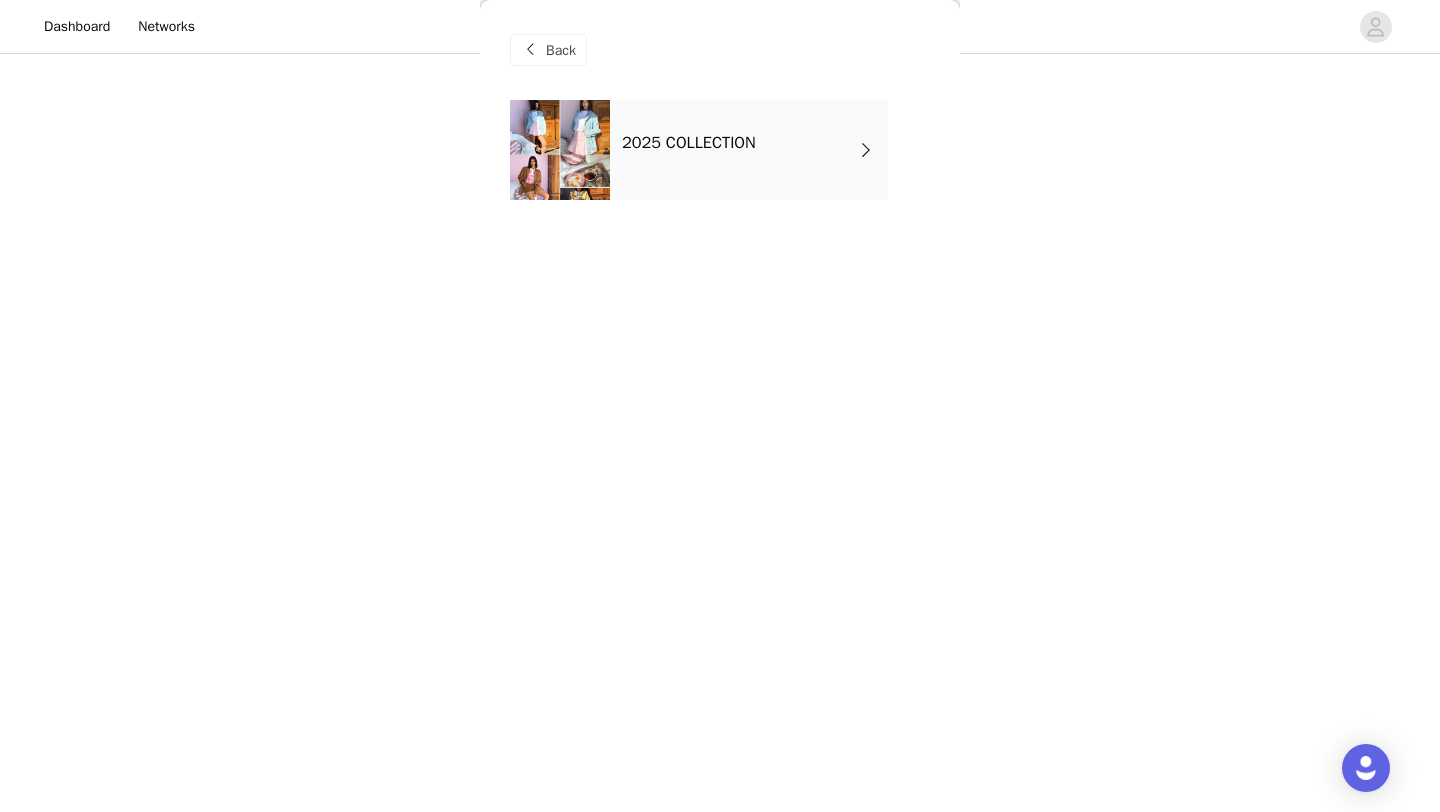 click on "Back" at bounding box center (561, 50) 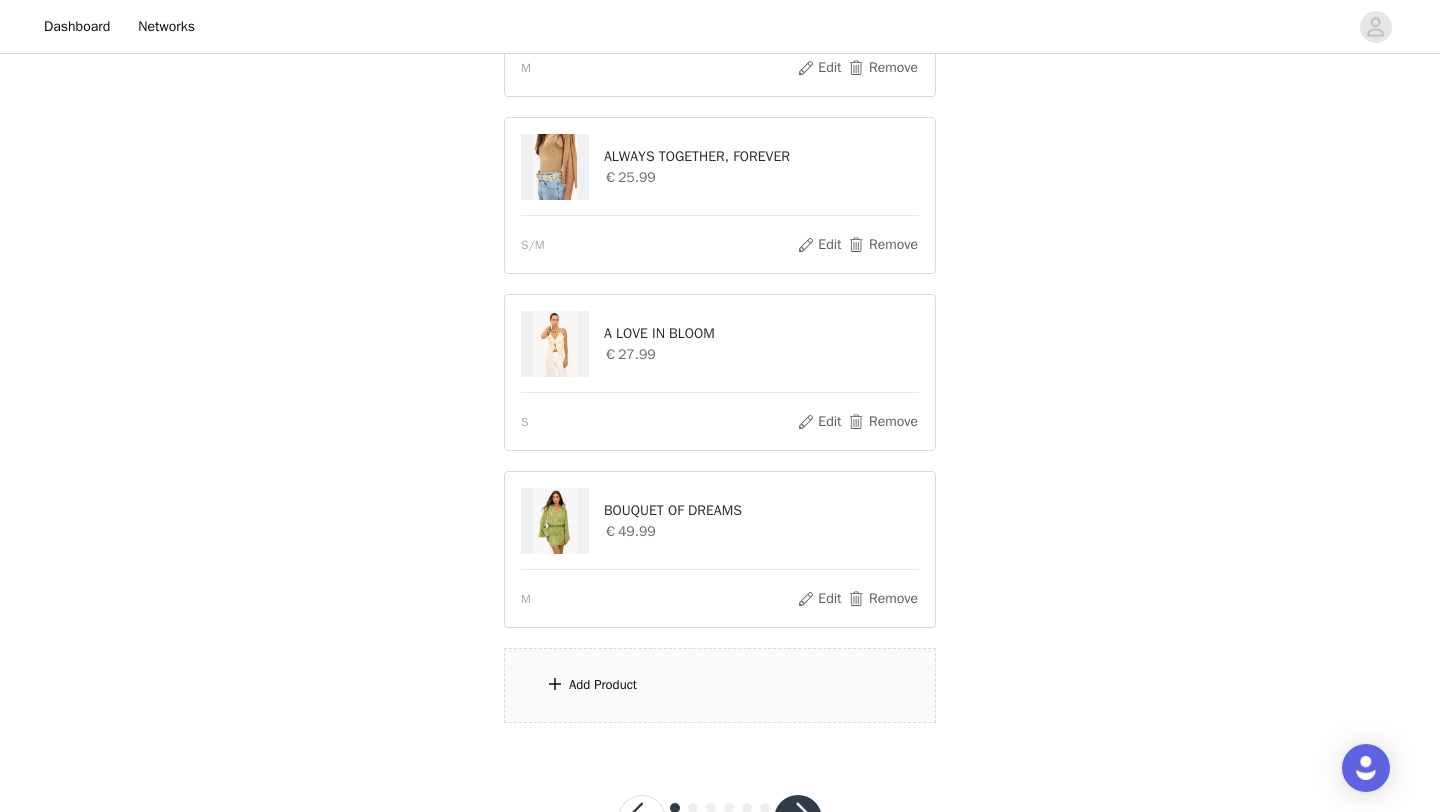 scroll, scrollTop: 1391, scrollLeft: 0, axis: vertical 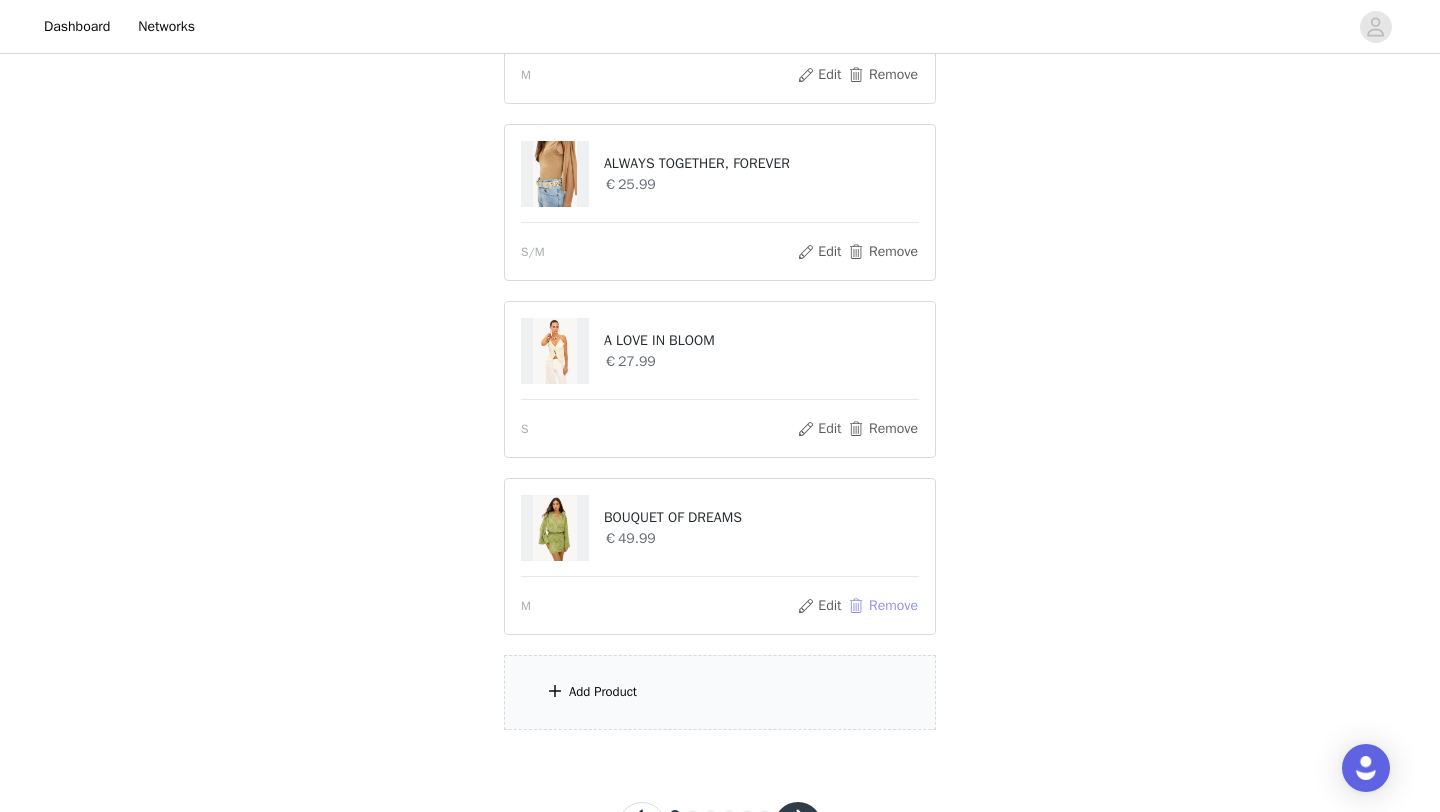 click on "Remove" at bounding box center (883, 606) 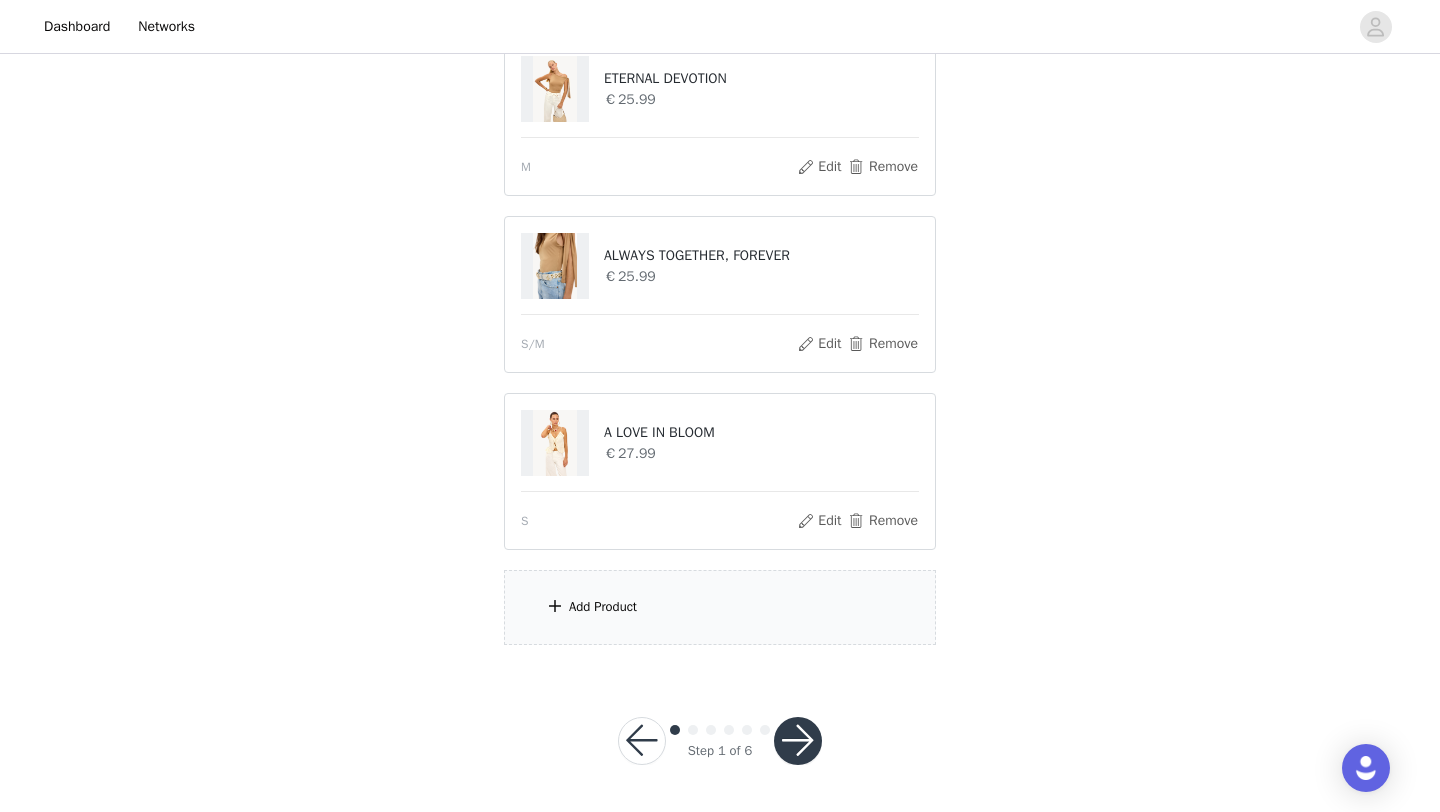 scroll, scrollTop: 1300, scrollLeft: 0, axis: vertical 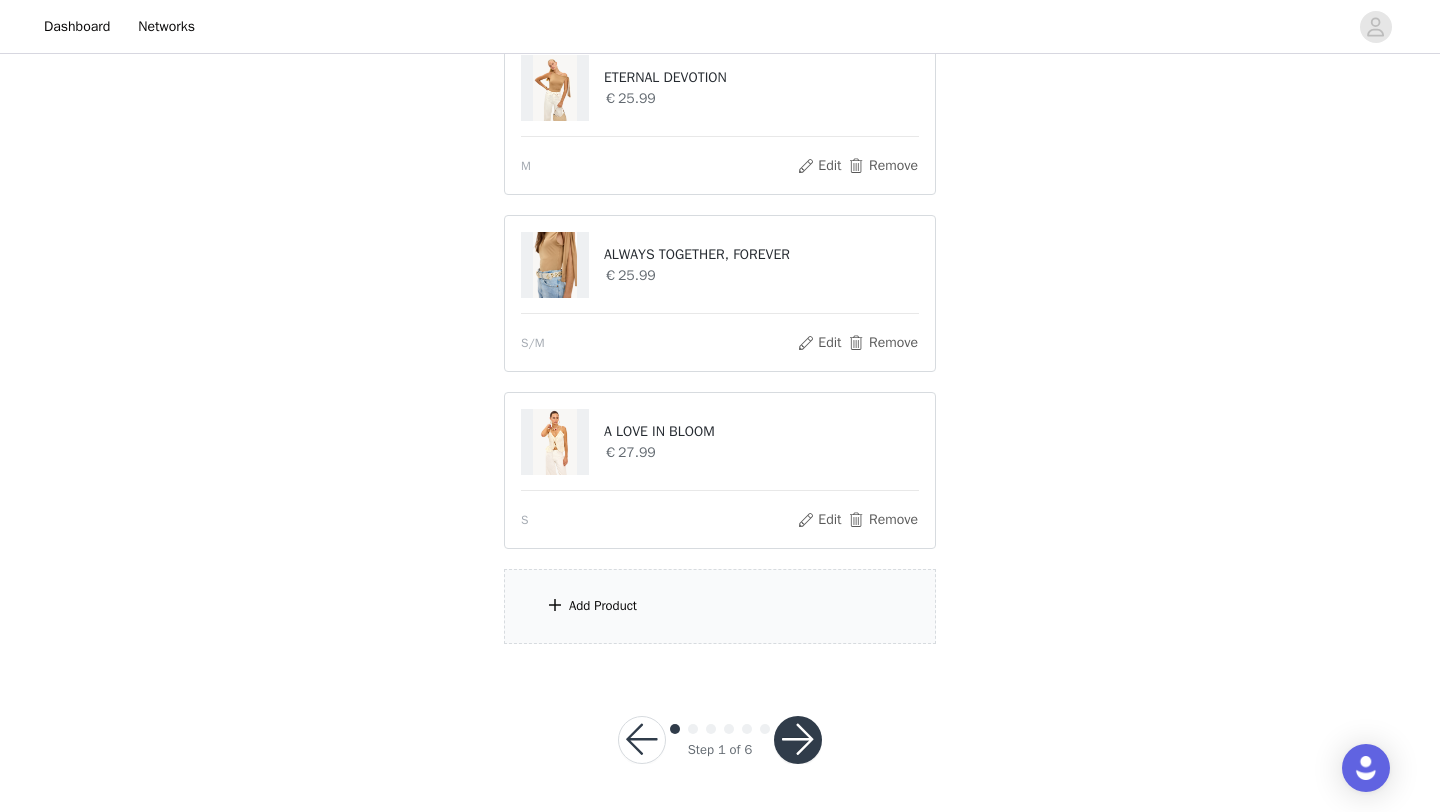 click on "Add Product" at bounding box center (603, 606) 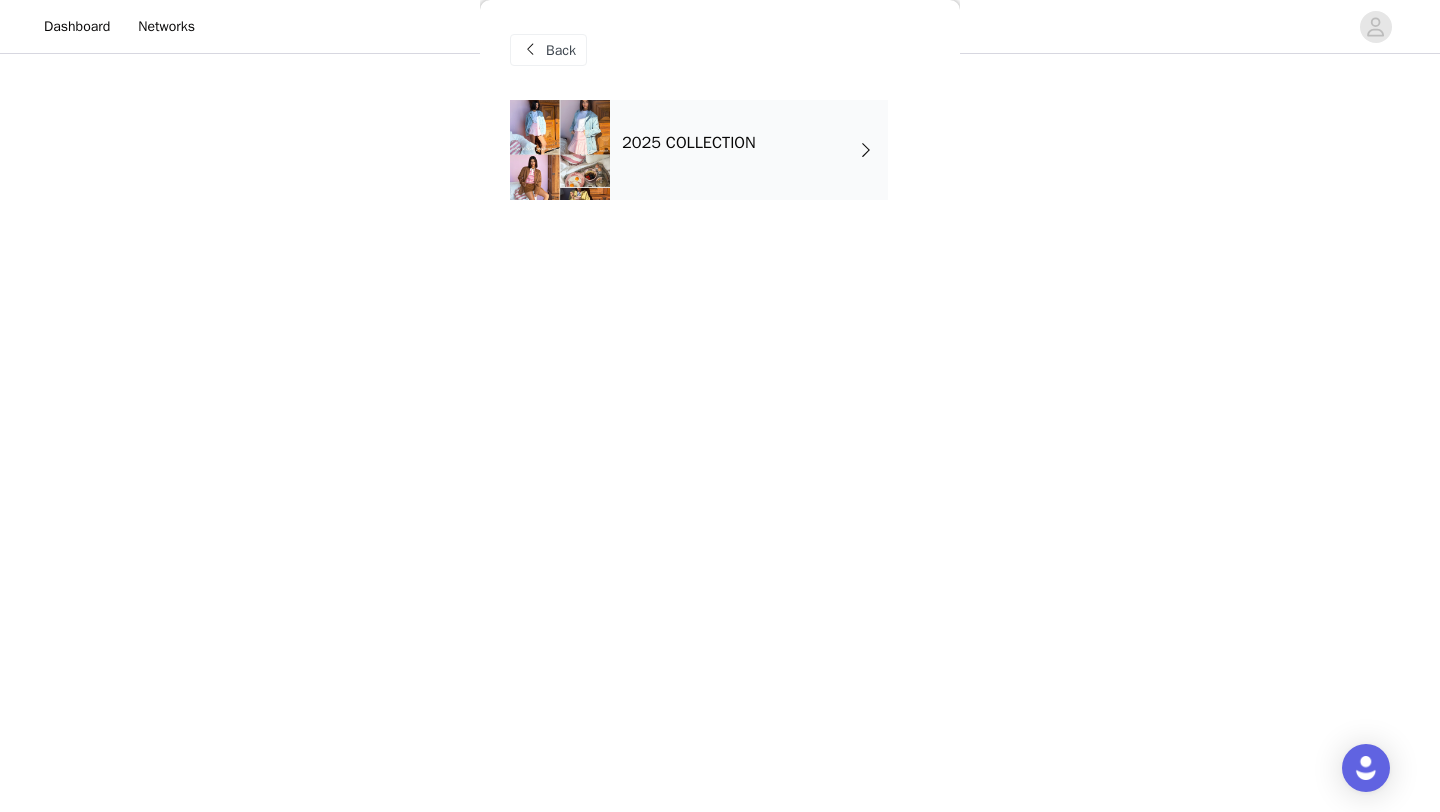 click on "2025 COLLECTION" at bounding box center (749, 150) 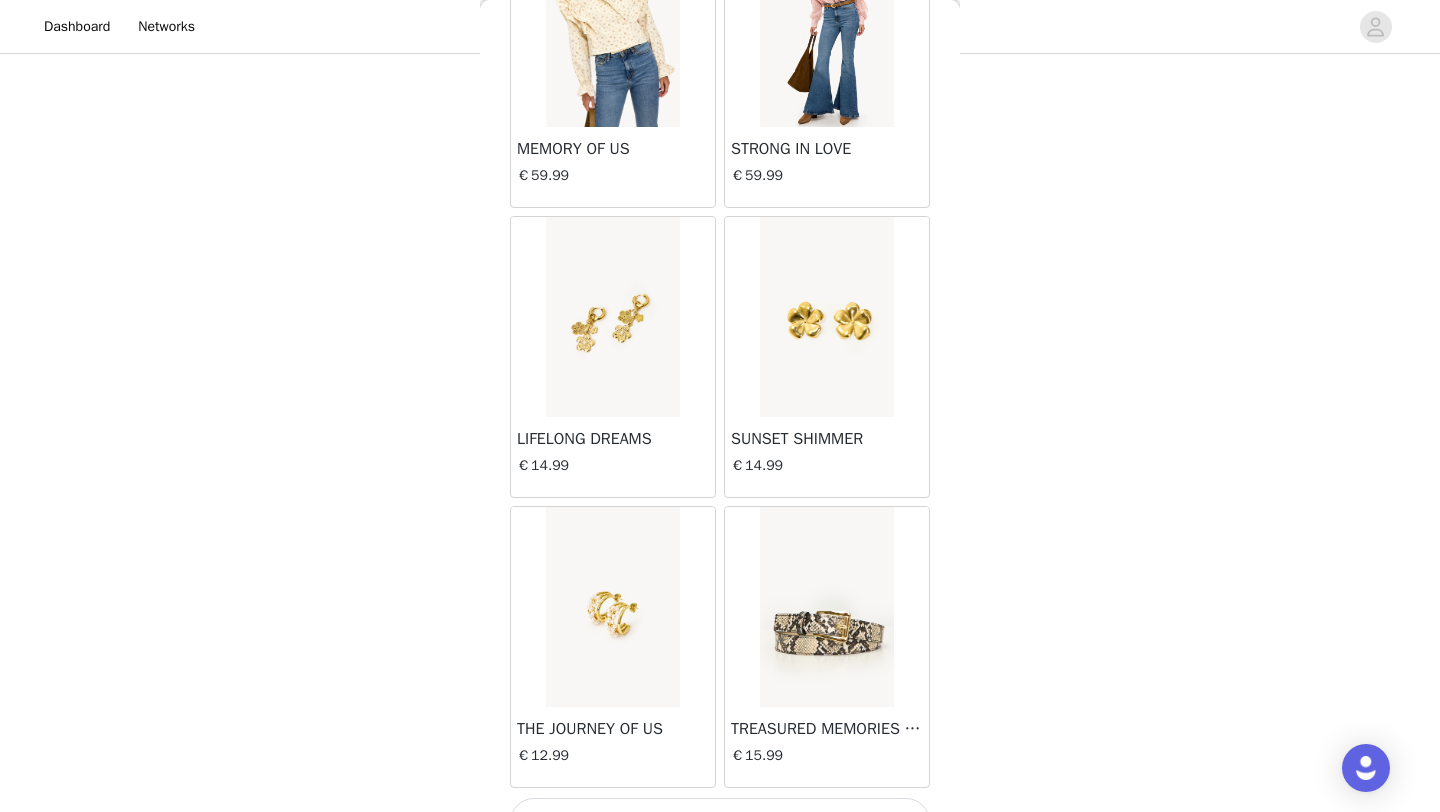 scroll, scrollTop: 2248, scrollLeft: 0, axis: vertical 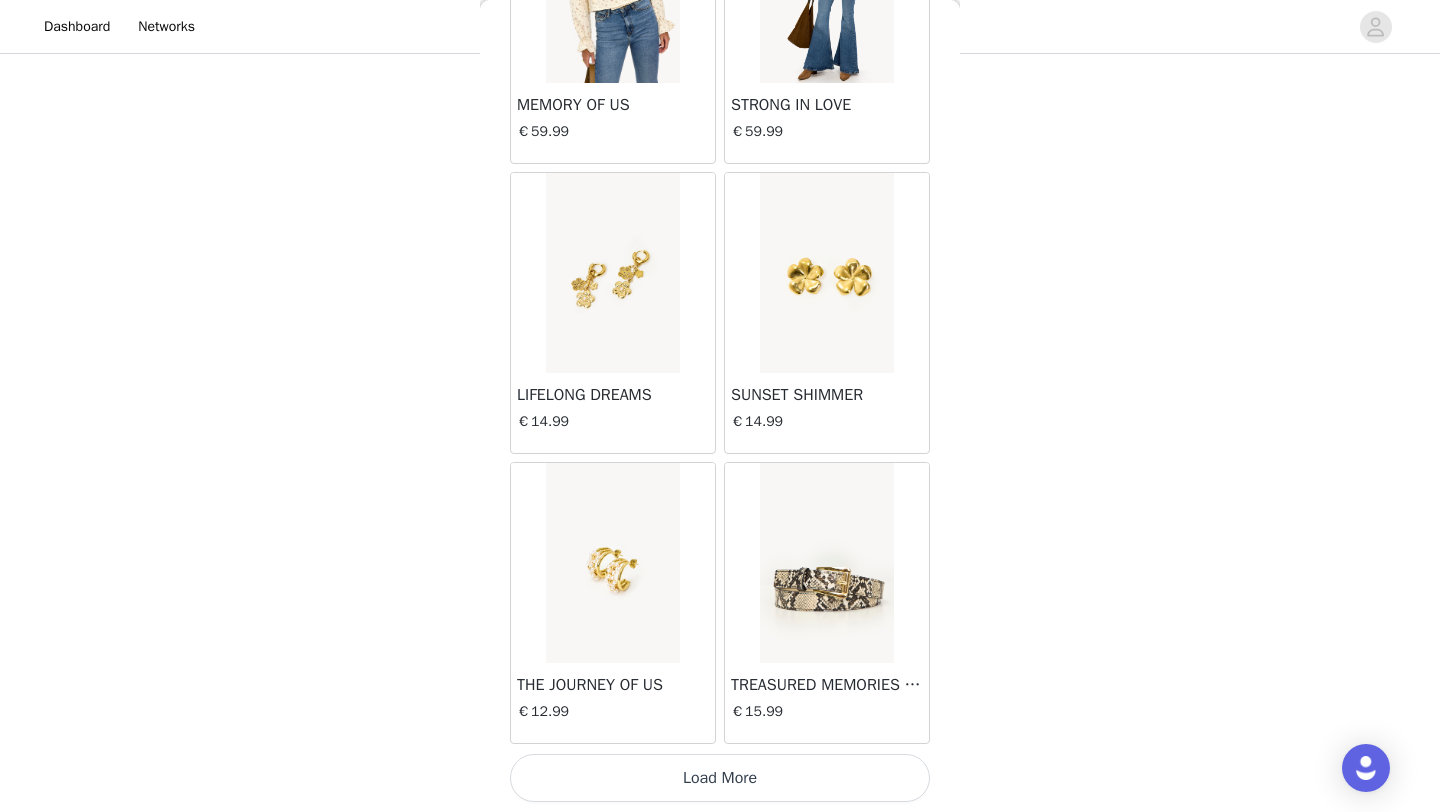 click on "Load More" at bounding box center (720, 778) 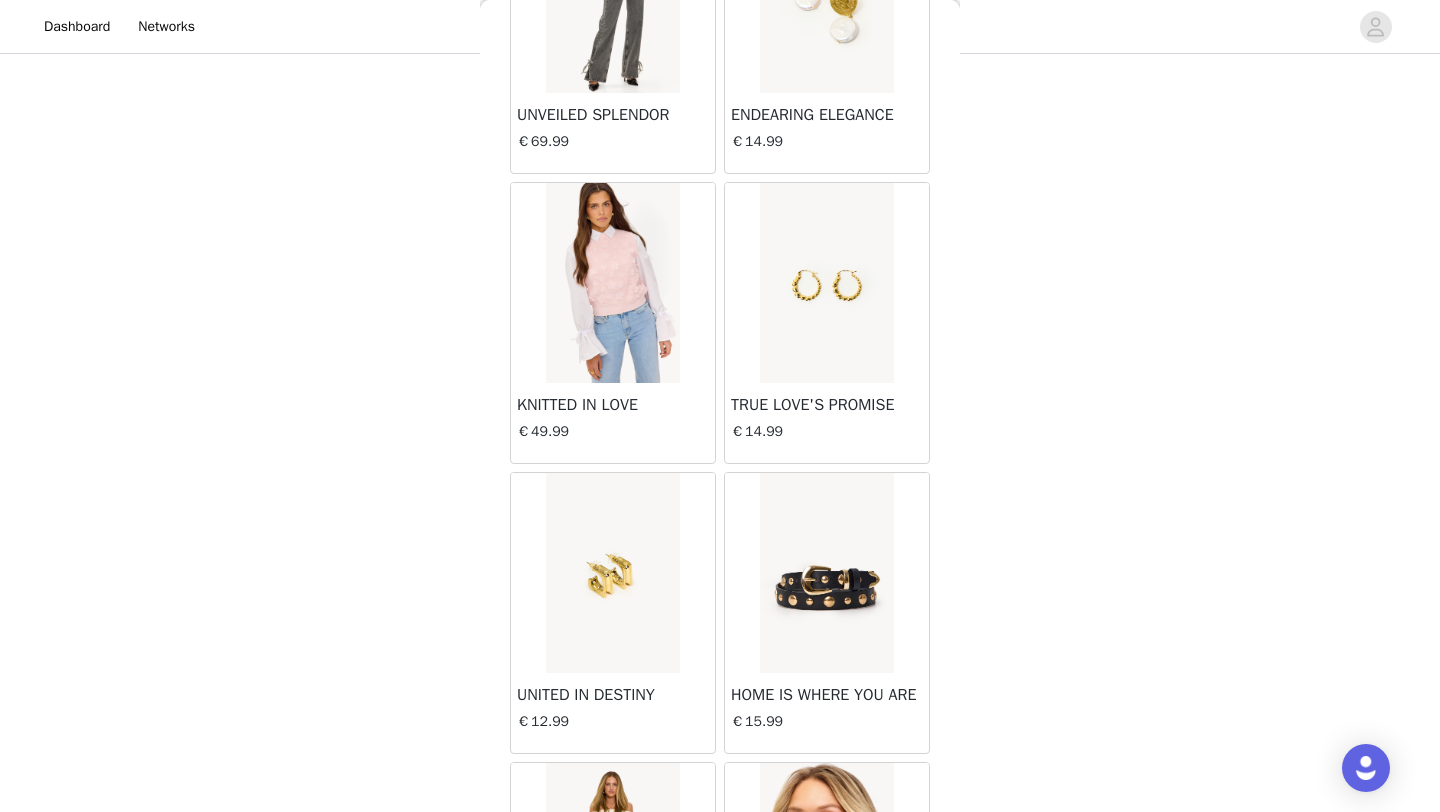 scroll, scrollTop: 0, scrollLeft: 0, axis: both 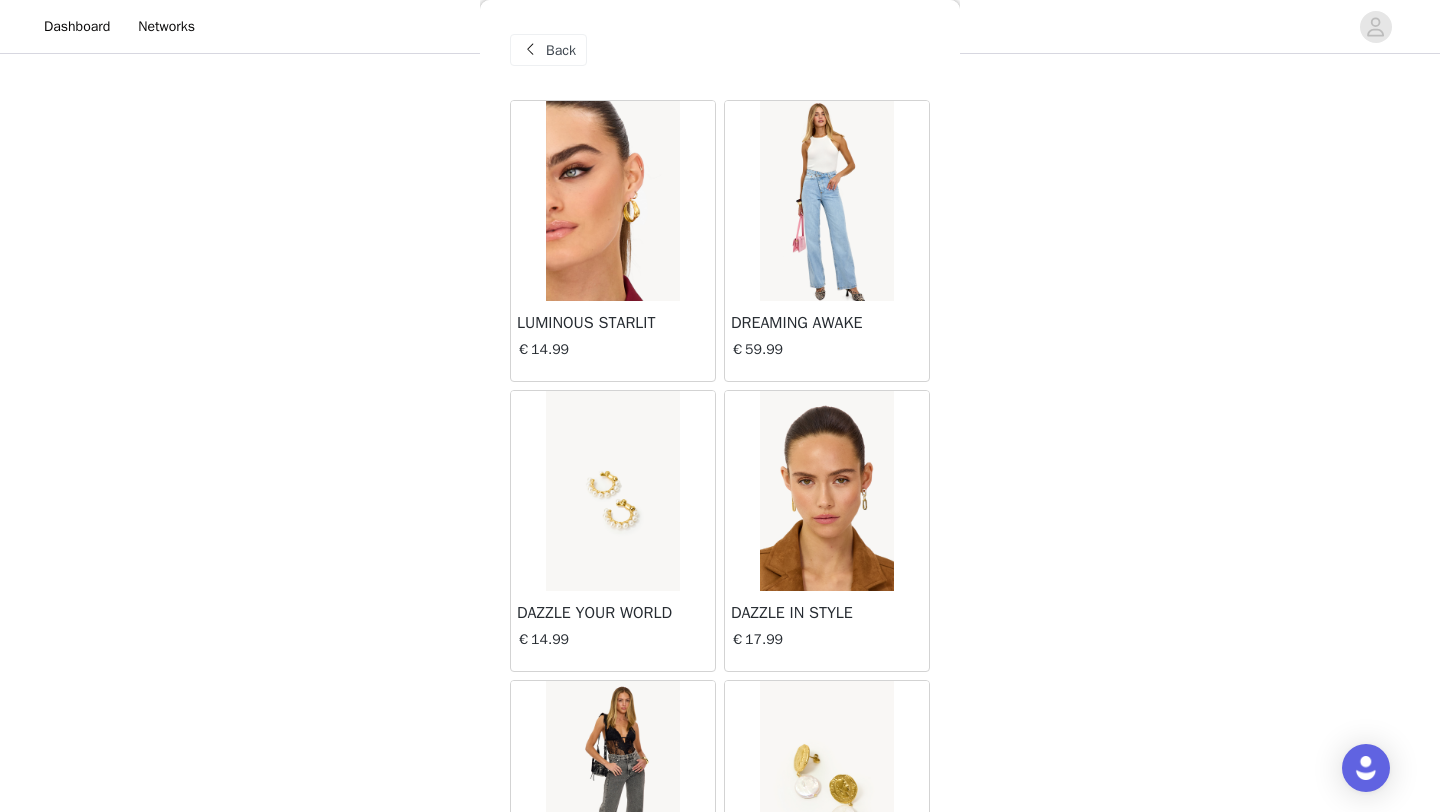 click on "Back" at bounding box center [561, 50] 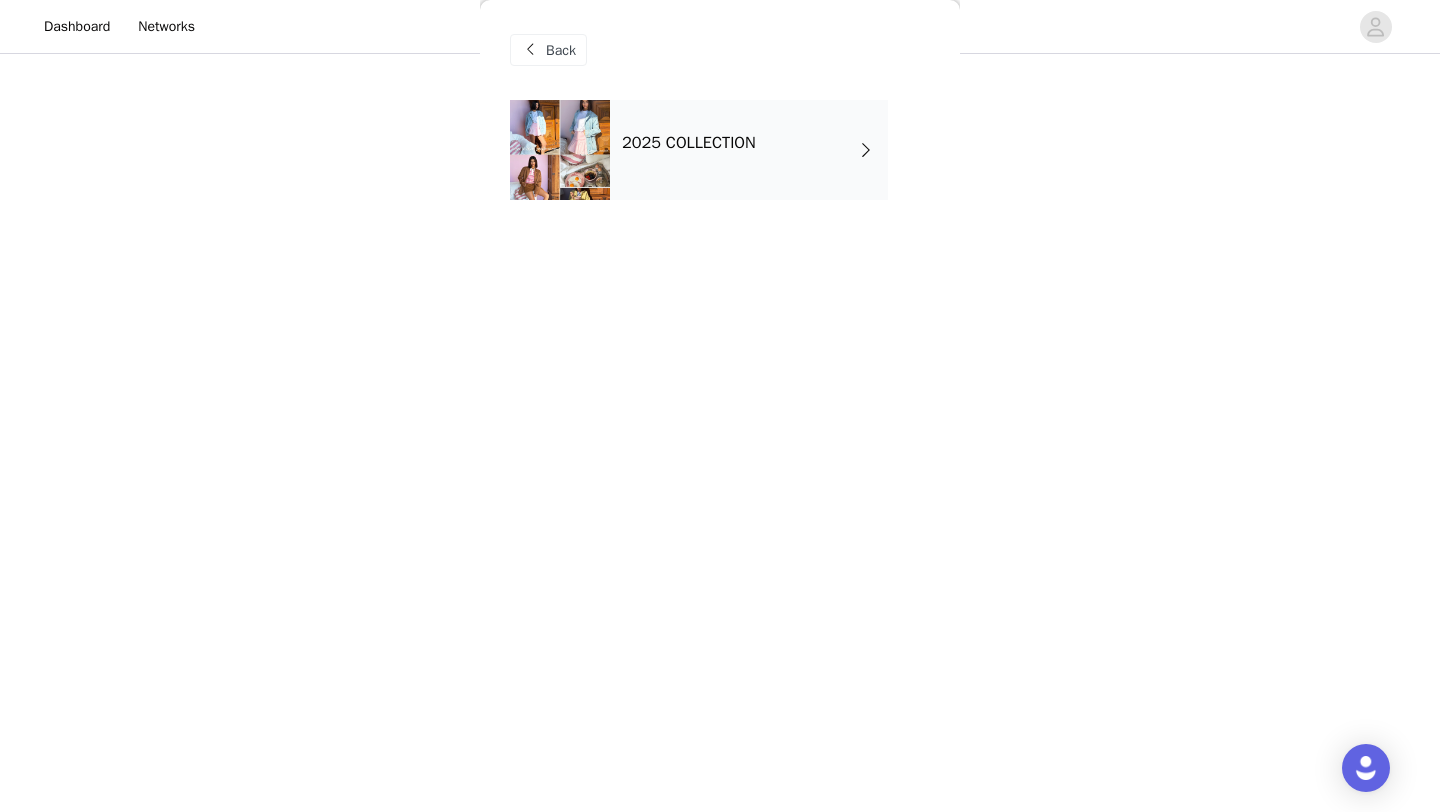 click on "Back" at bounding box center (548, 50) 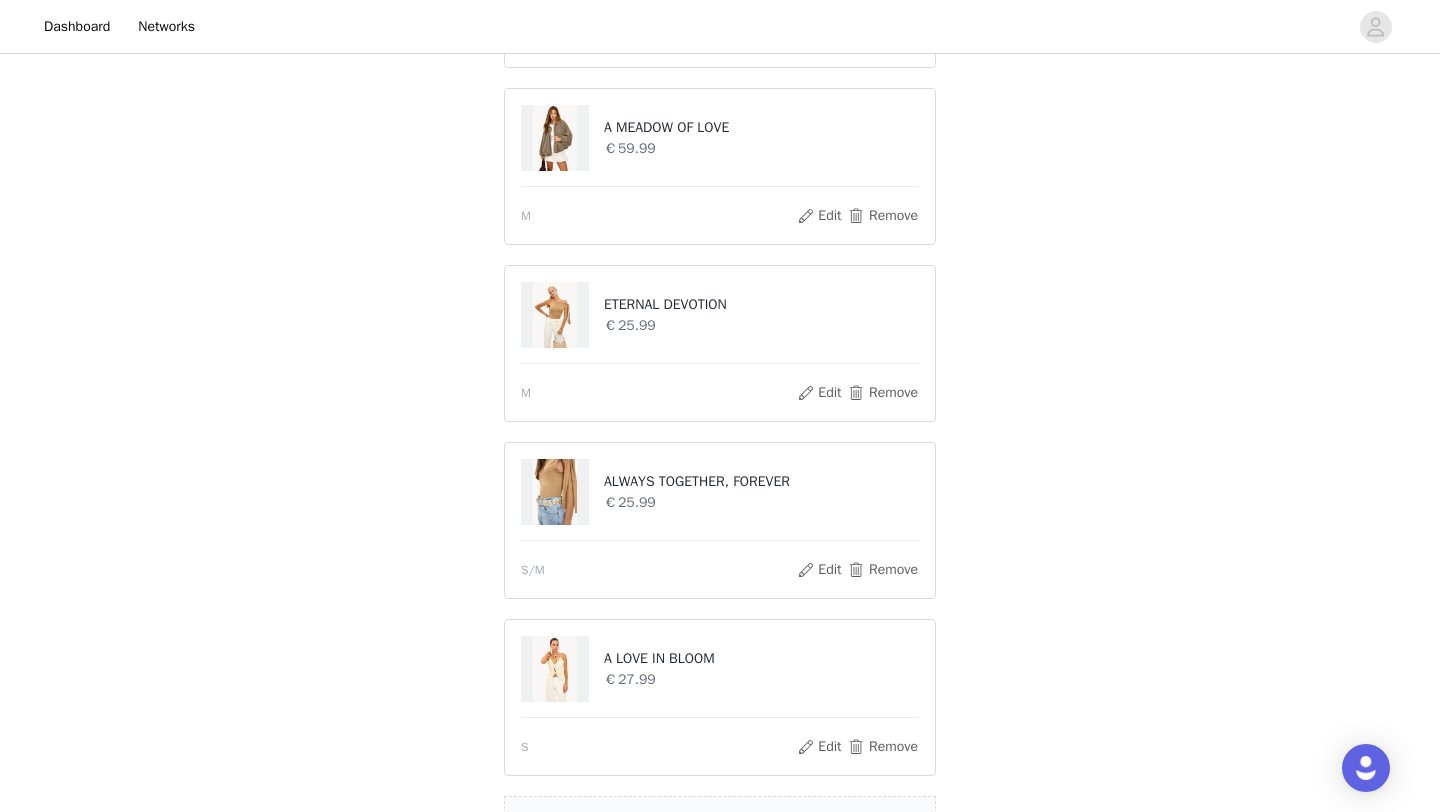 scroll, scrollTop: 1176, scrollLeft: 0, axis: vertical 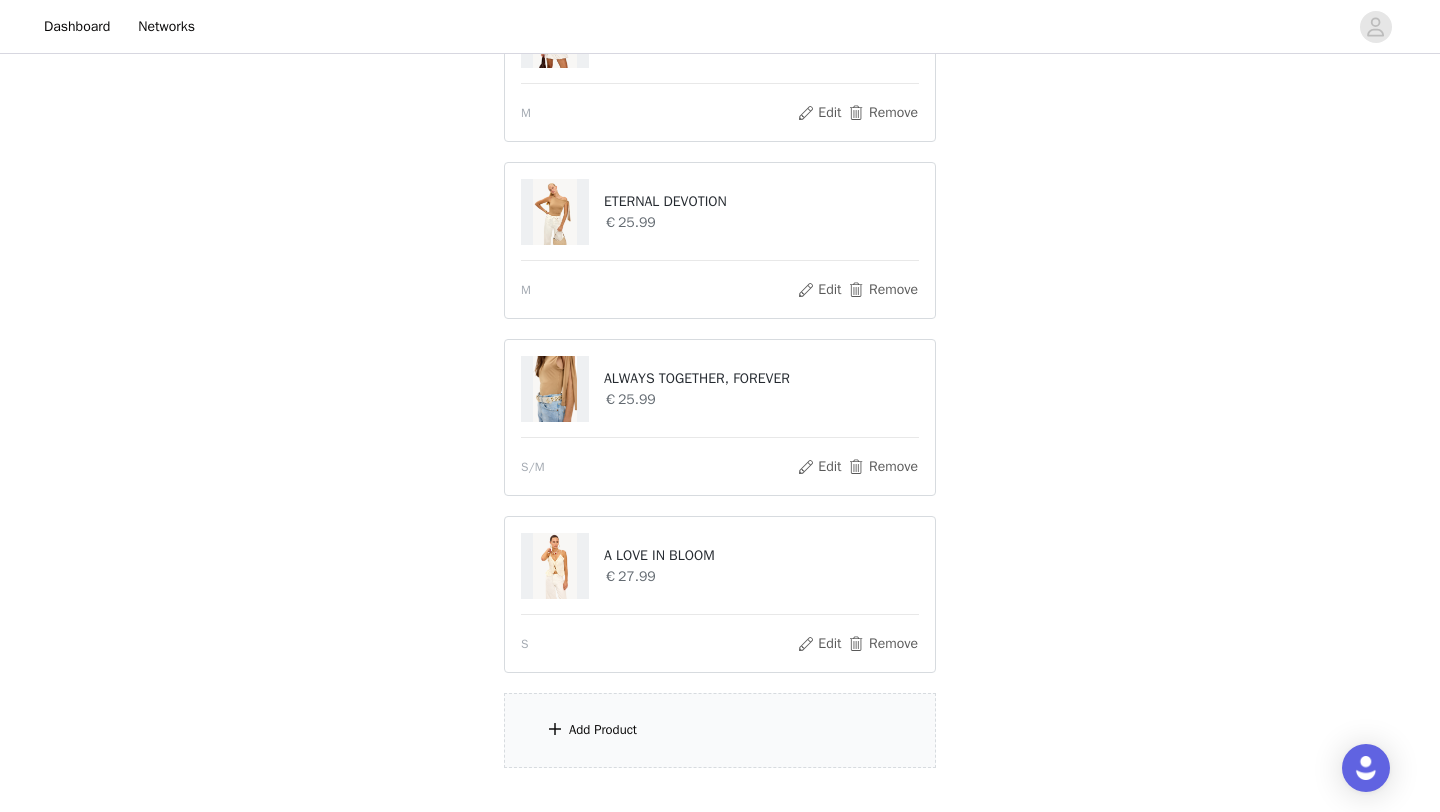 click on "€27.99" at bounding box center [761, 576] 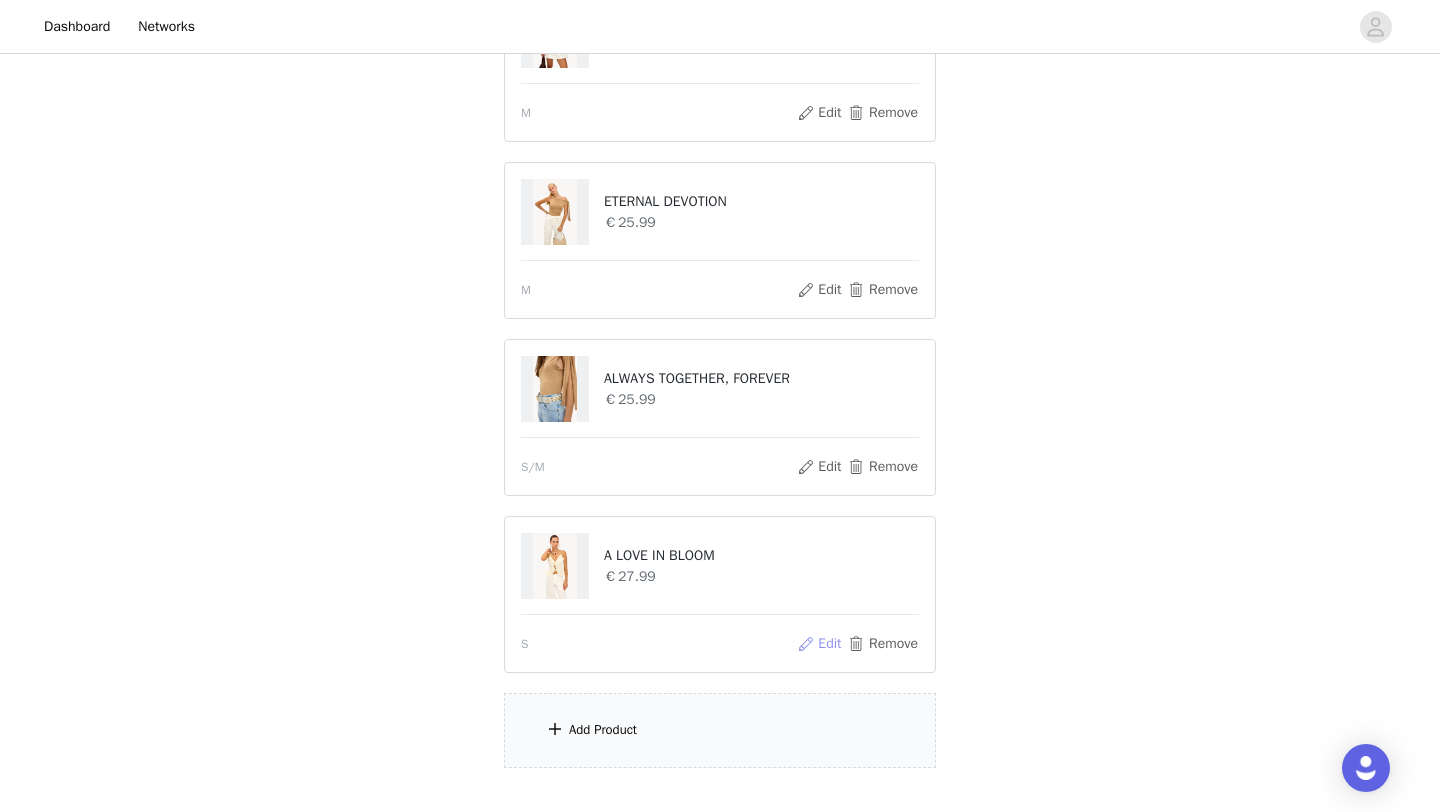 click on "Edit" at bounding box center (819, 644) 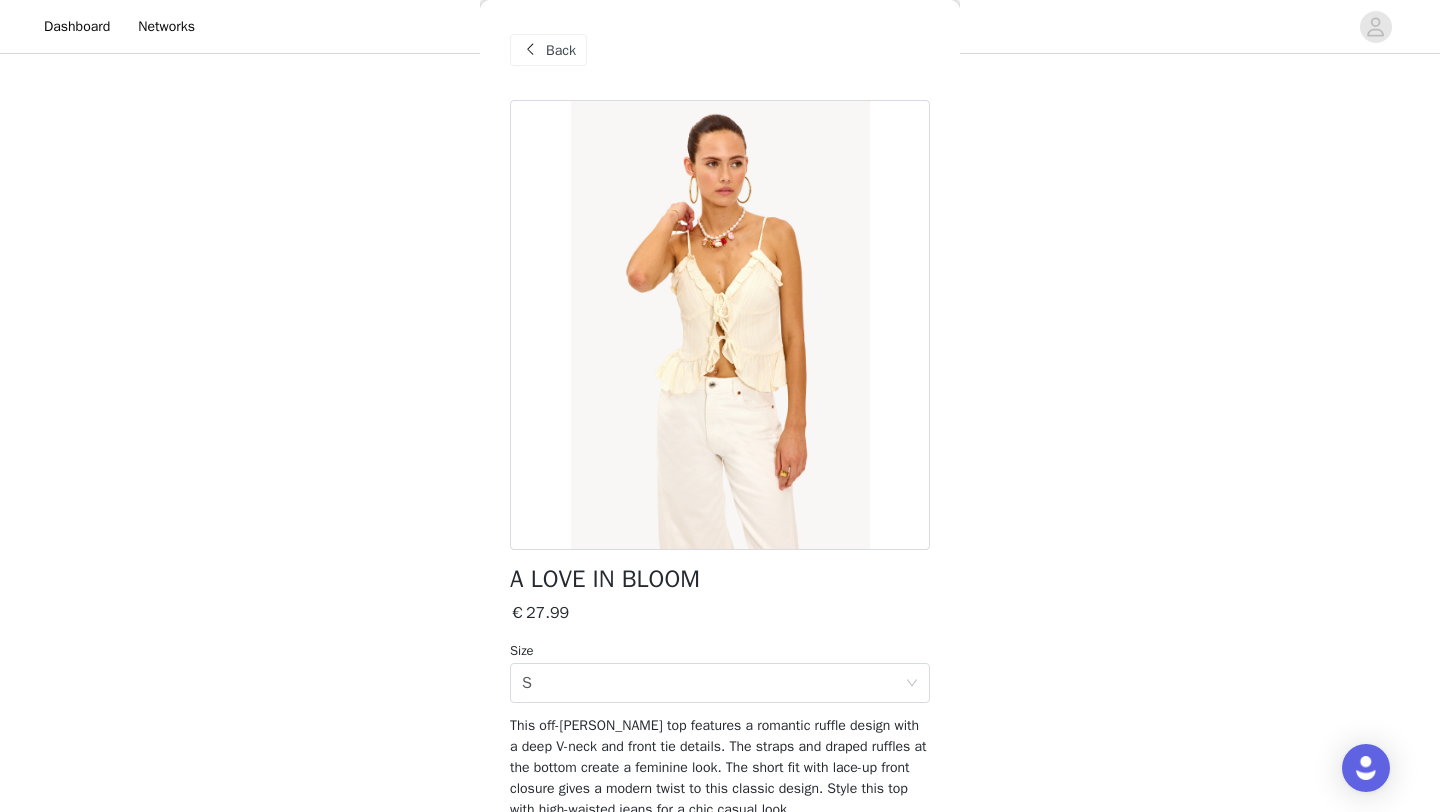 click on "Back" at bounding box center (548, 50) 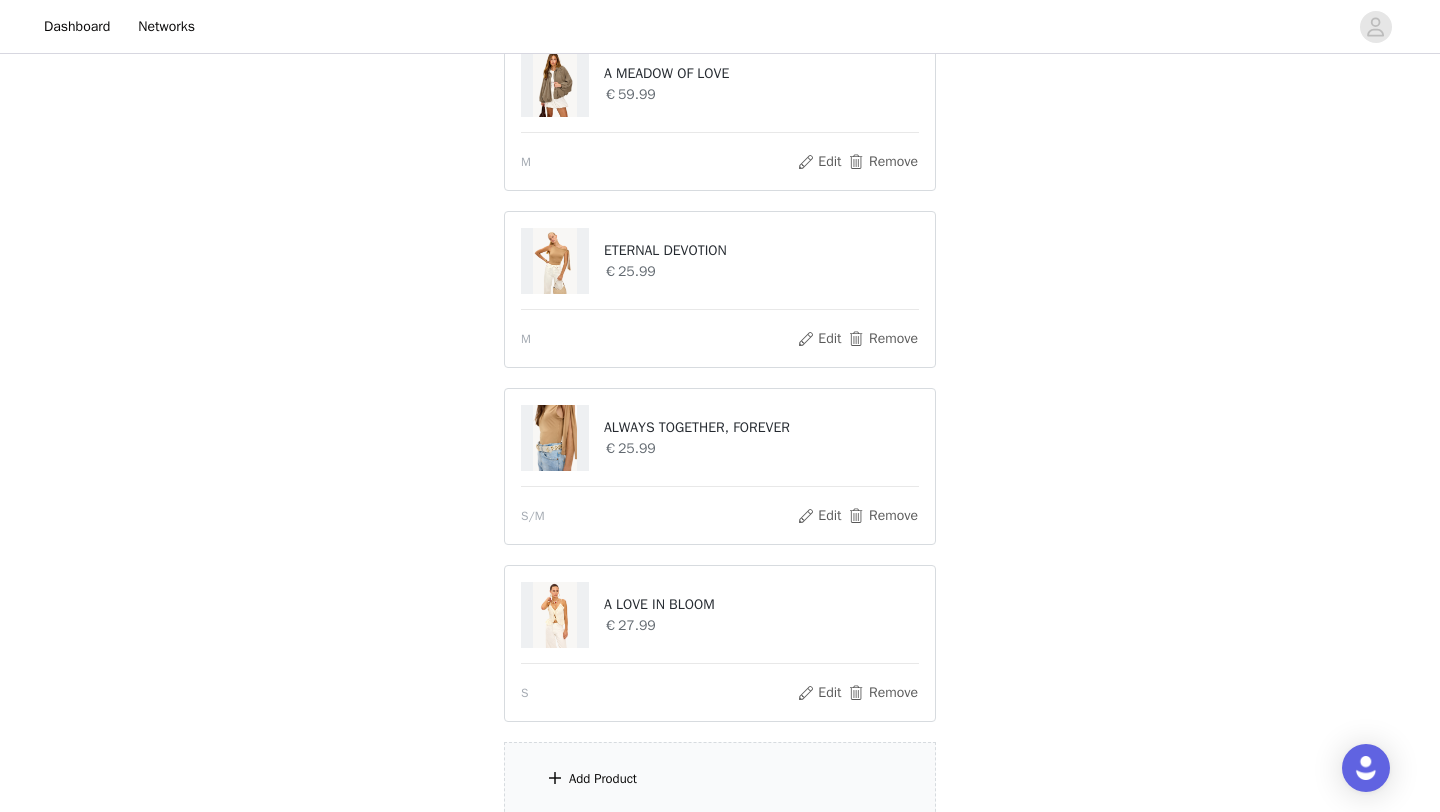 scroll, scrollTop: 1300, scrollLeft: 0, axis: vertical 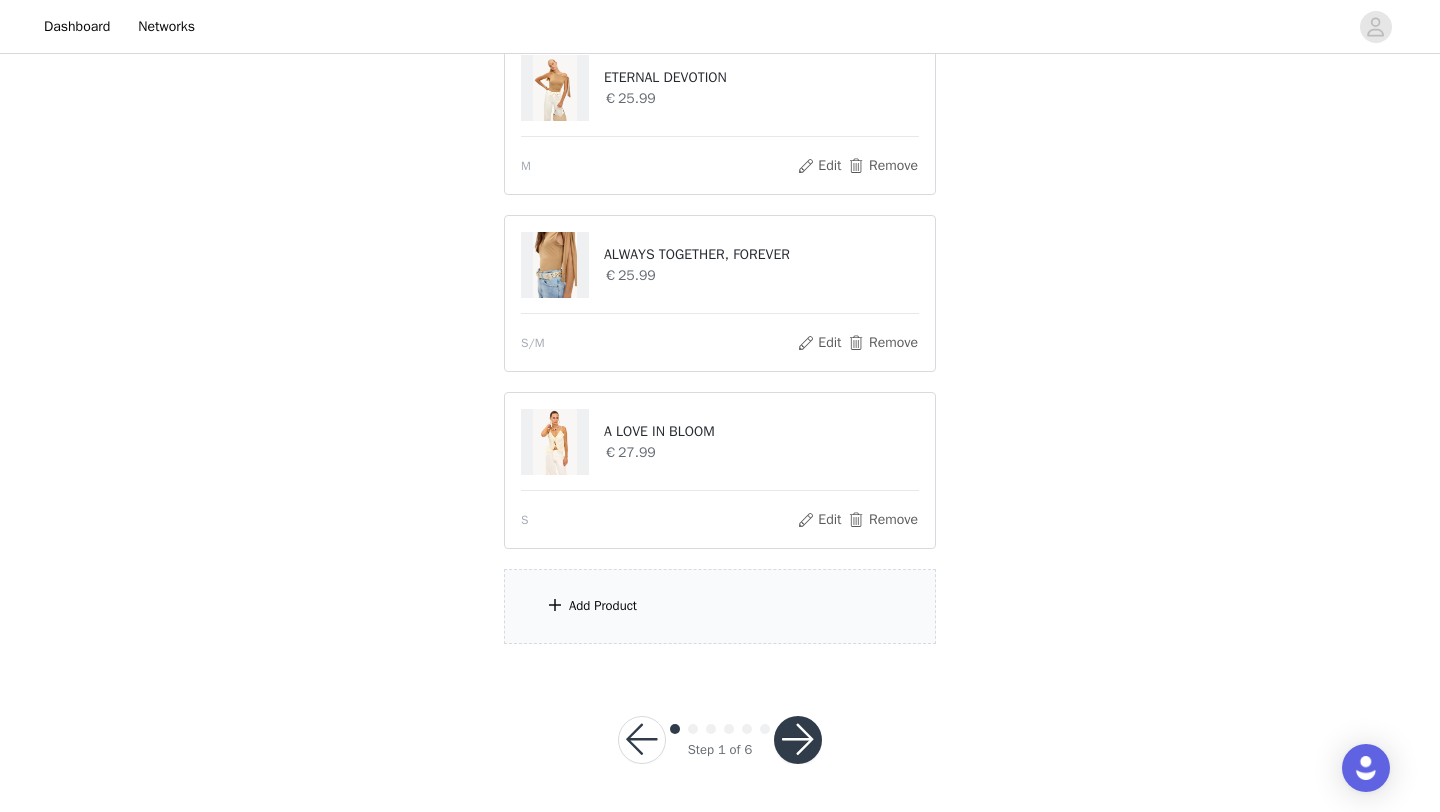 click on "Add Product" at bounding box center [603, 606] 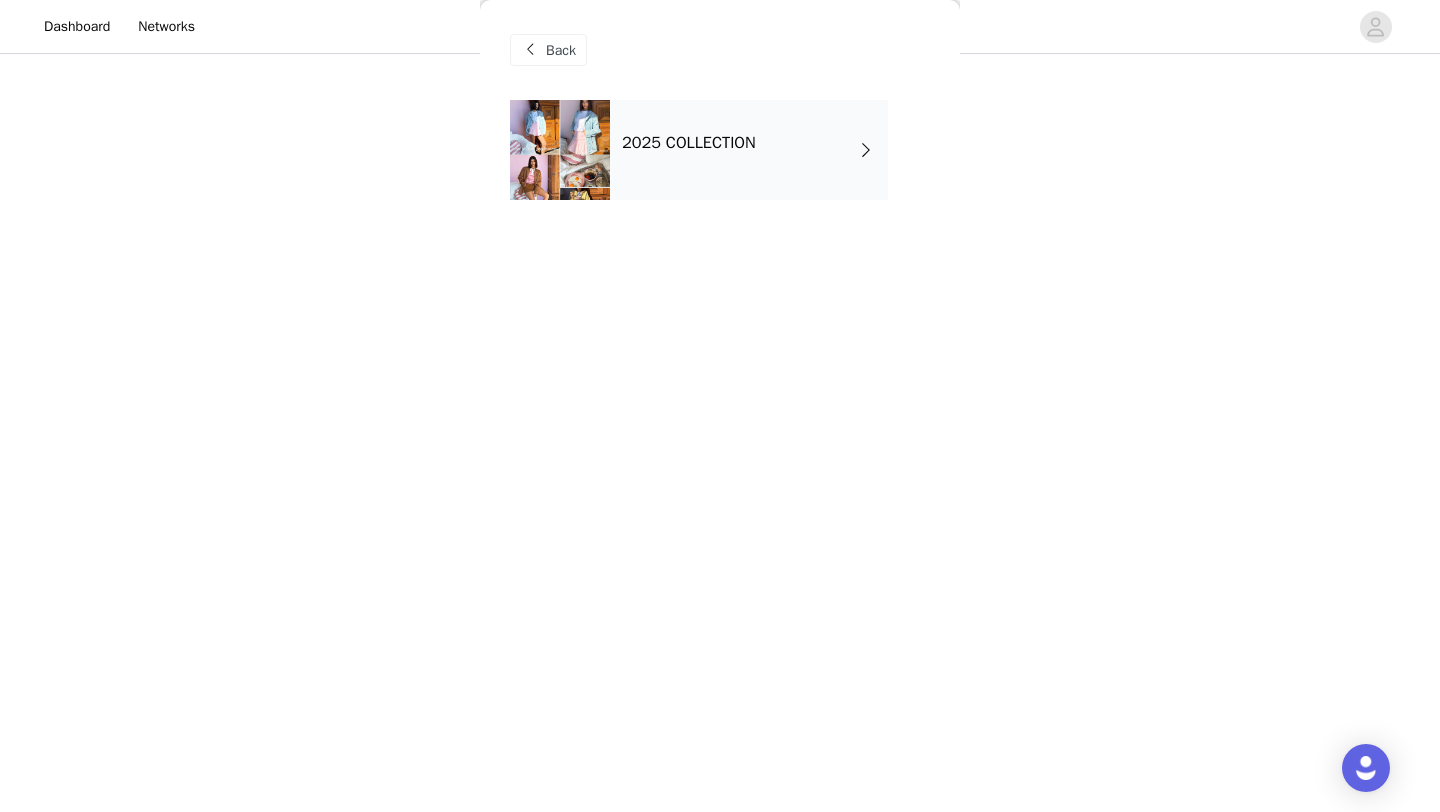 click on "2025 COLLECTION" at bounding box center (689, 143) 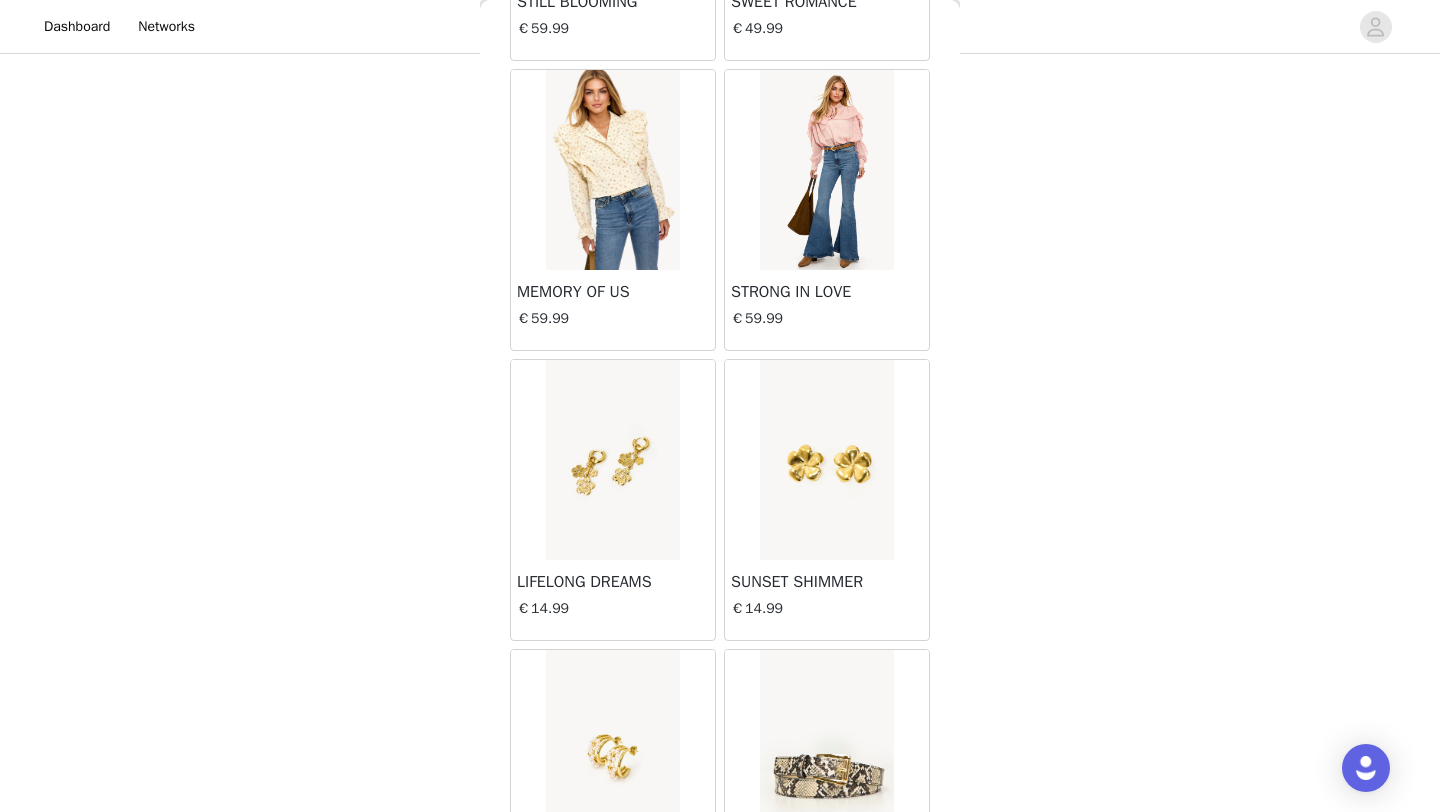 scroll, scrollTop: 2248, scrollLeft: 0, axis: vertical 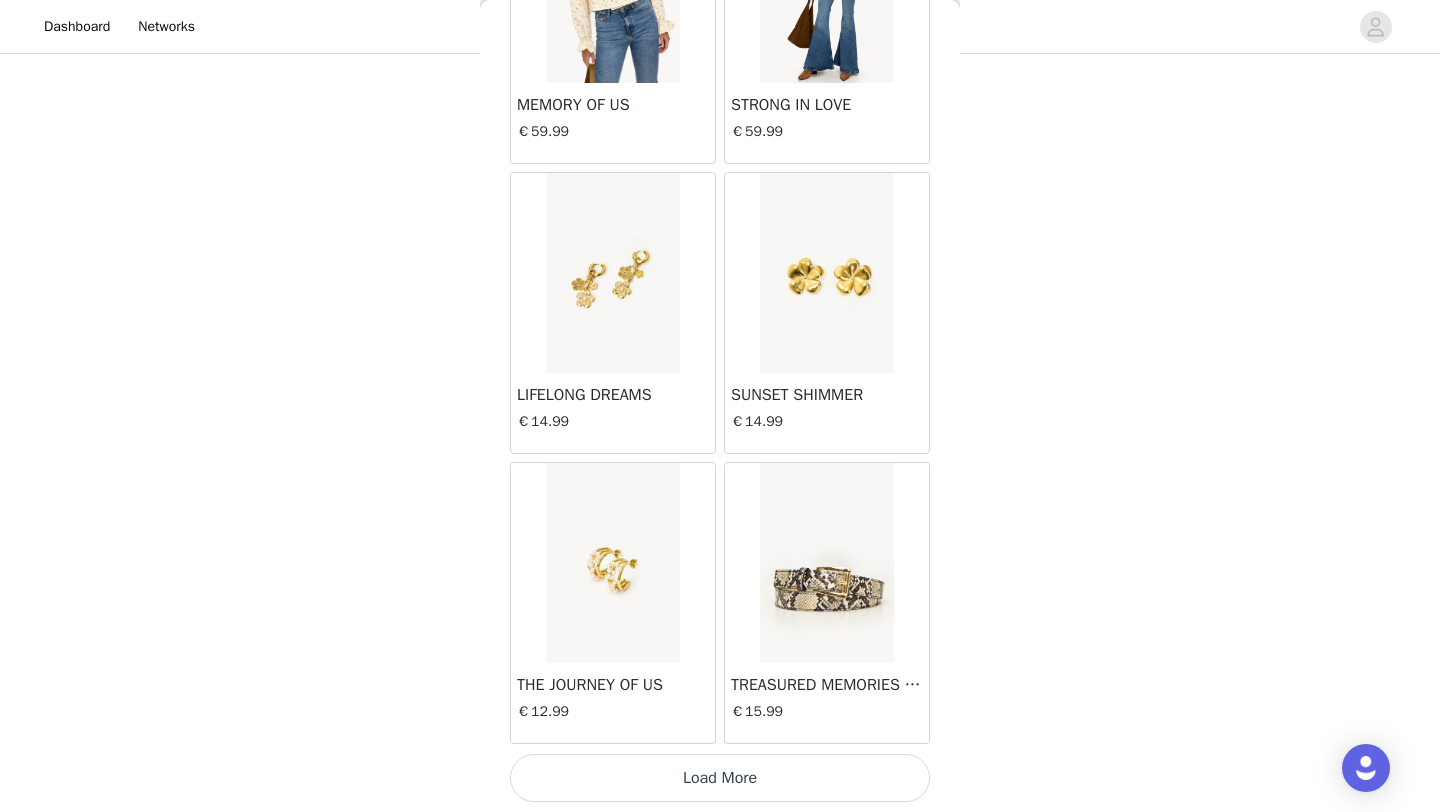 click on "Load More" at bounding box center [720, 778] 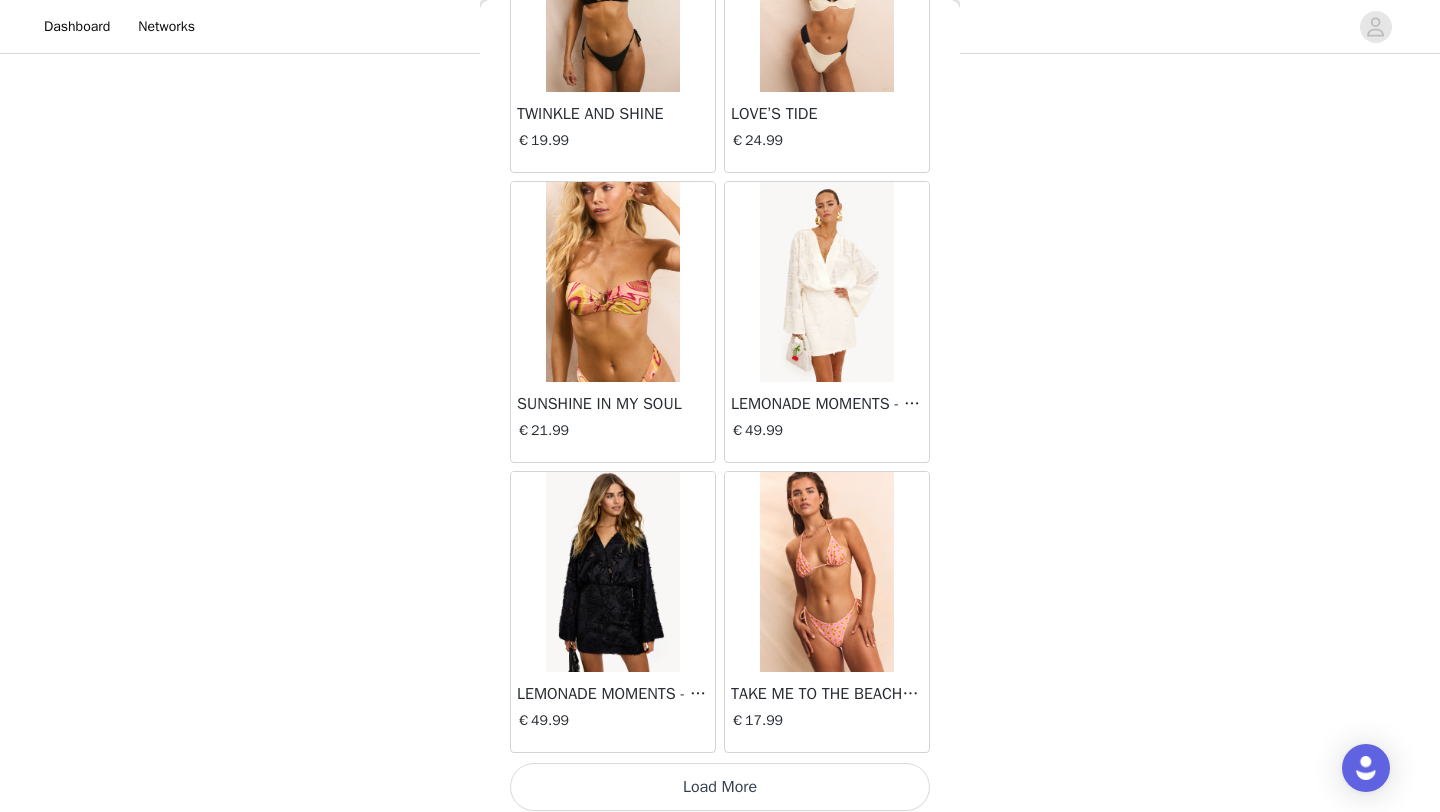 scroll, scrollTop: 5148, scrollLeft: 0, axis: vertical 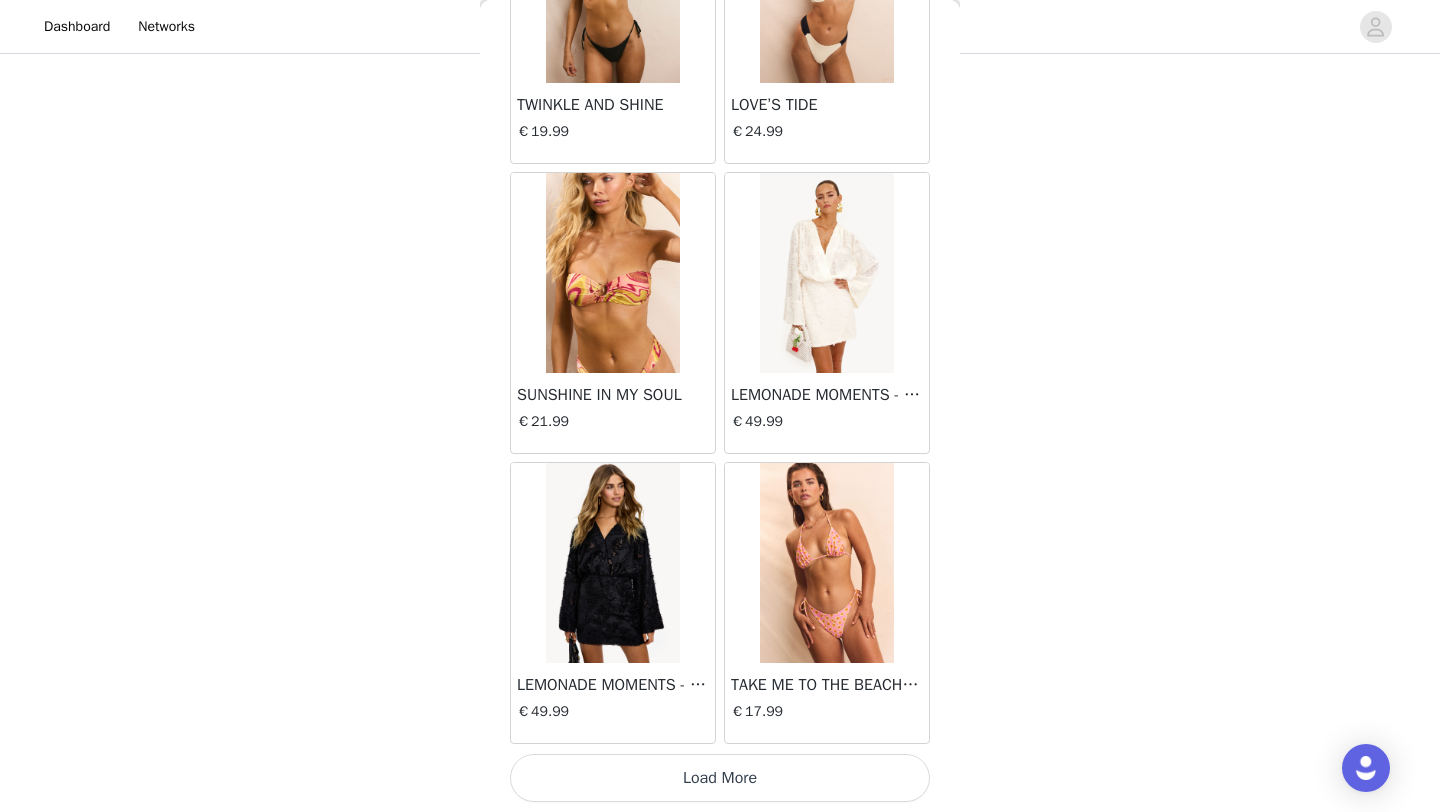 click on "Load More" at bounding box center (720, 778) 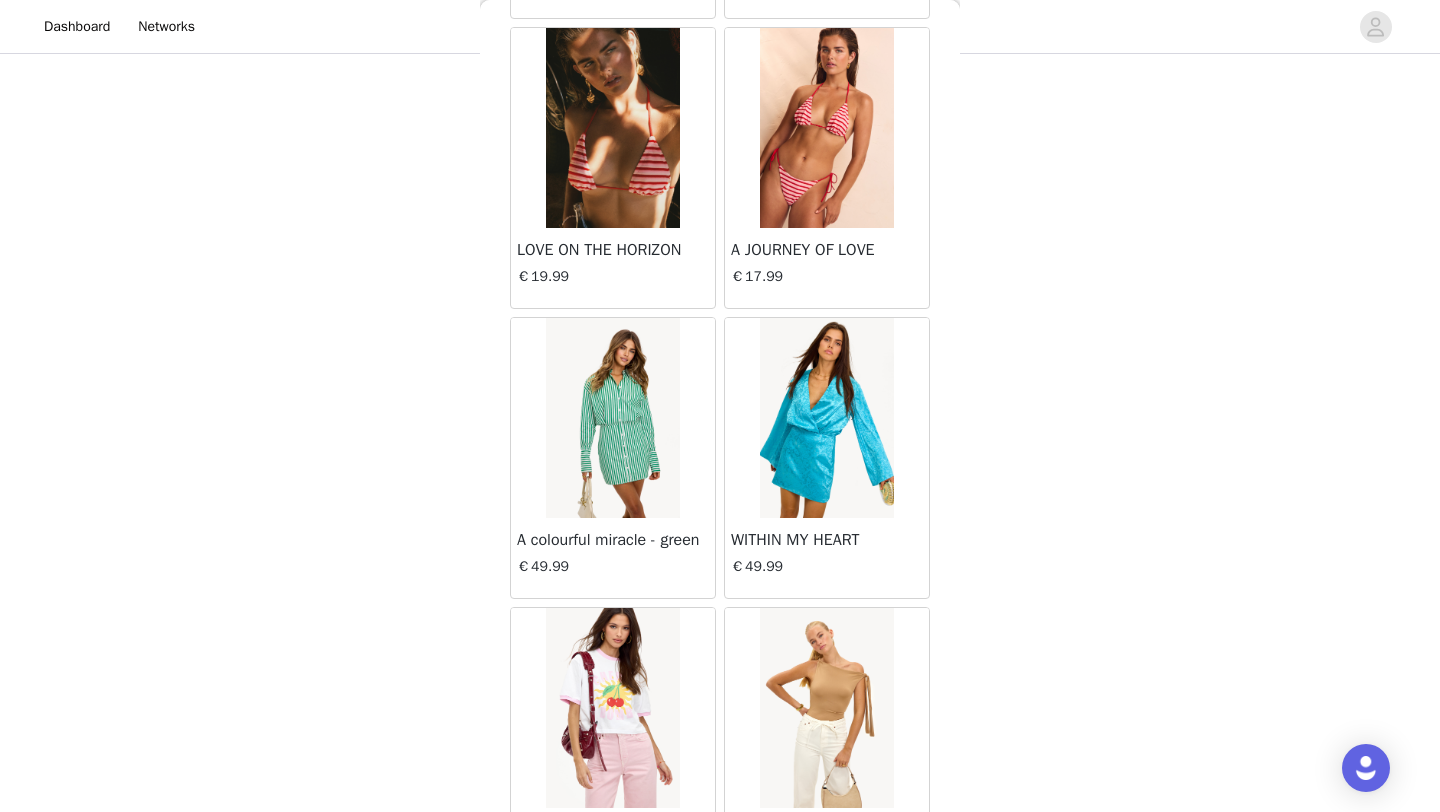 scroll, scrollTop: 8048, scrollLeft: 0, axis: vertical 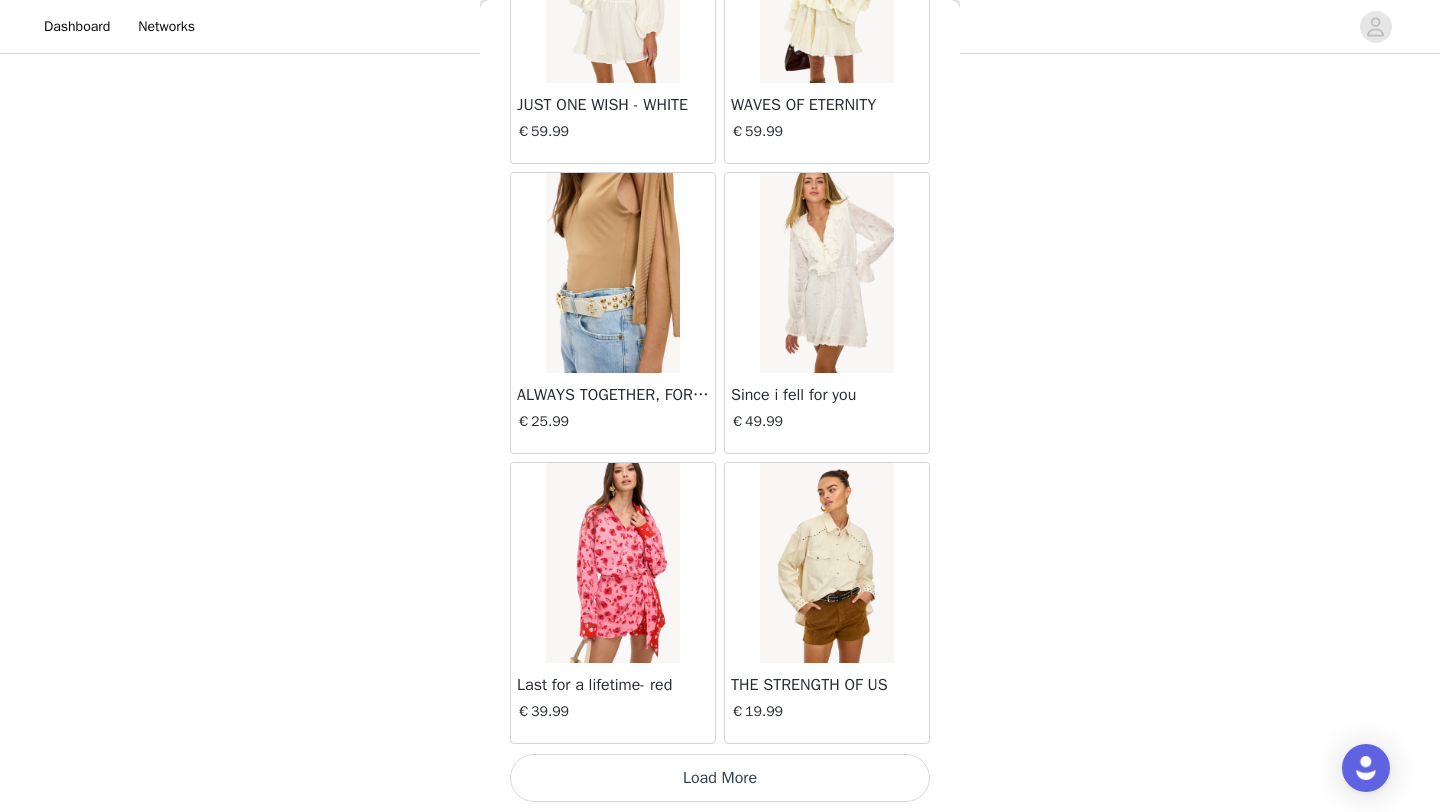 click on "Load More" at bounding box center [720, 778] 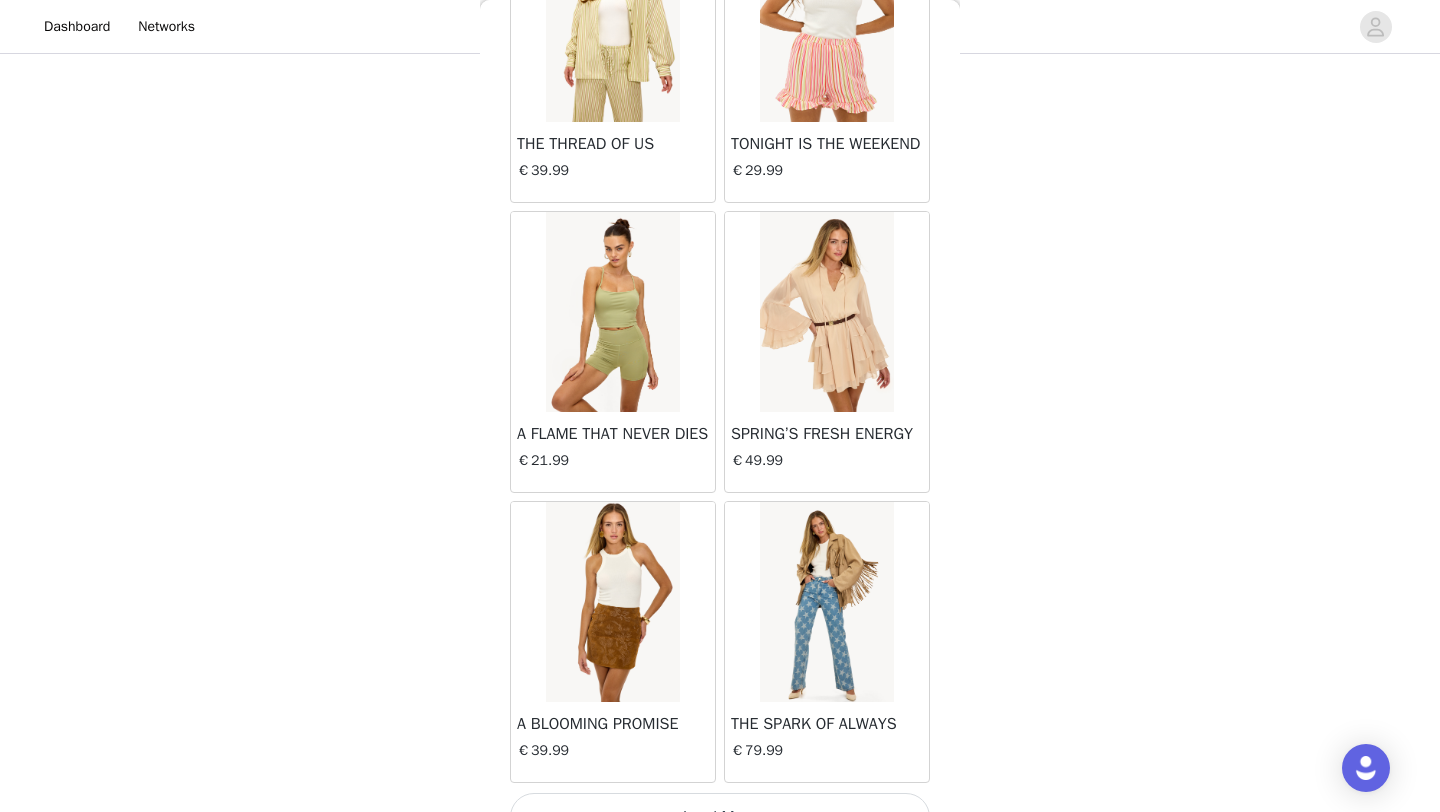 scroll, scrollTop: 10948, scrollLeft: 0, axis: vertical 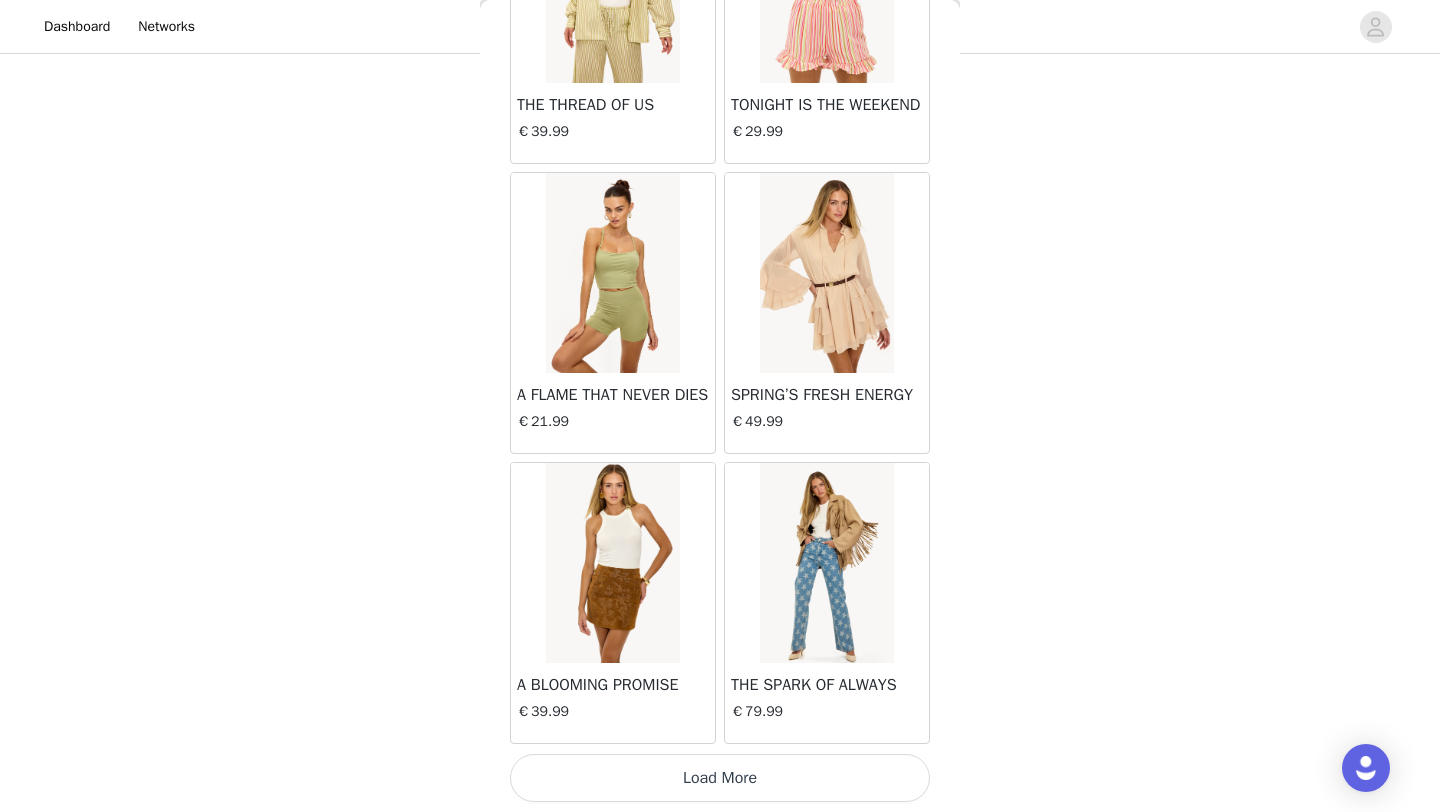 click on "Load More" at bounding box center [720, 778] 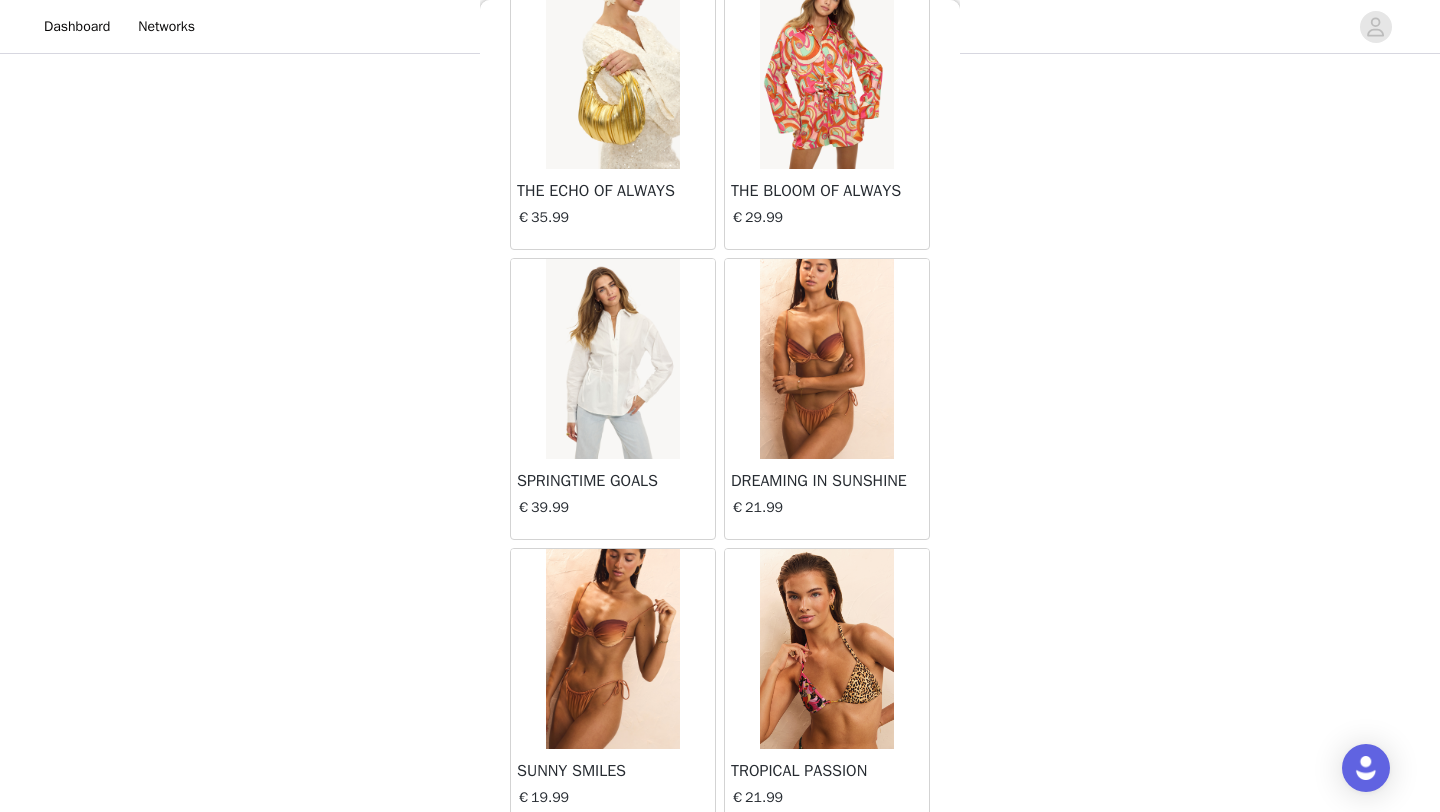scroll, scrollTop: 13848, scrollLeft: 0, axis: vertical 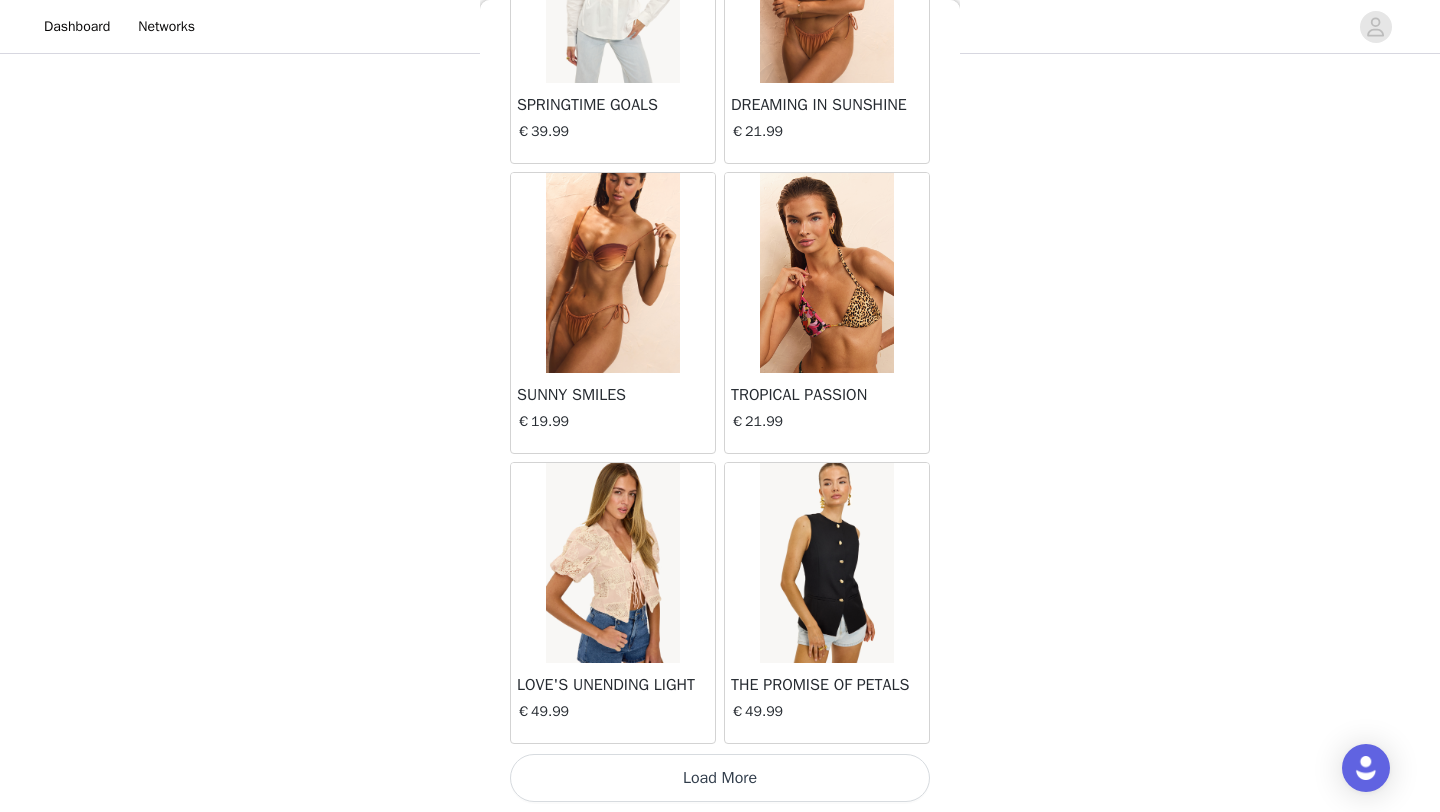 click on "Load More" at bounding box center (720, 778) 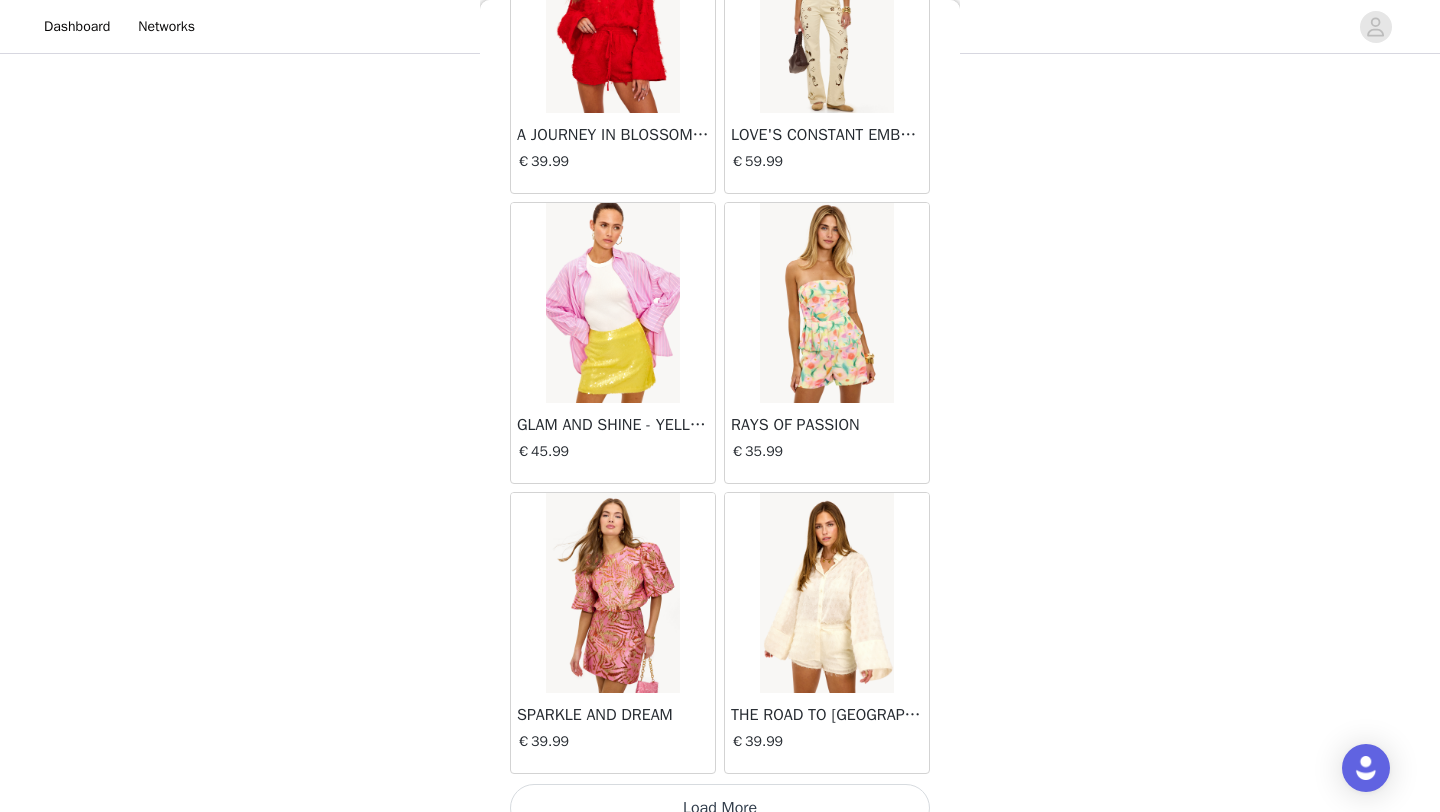 scroll, scrollTop: 16748, scrollLeft: 0, axis: vertical 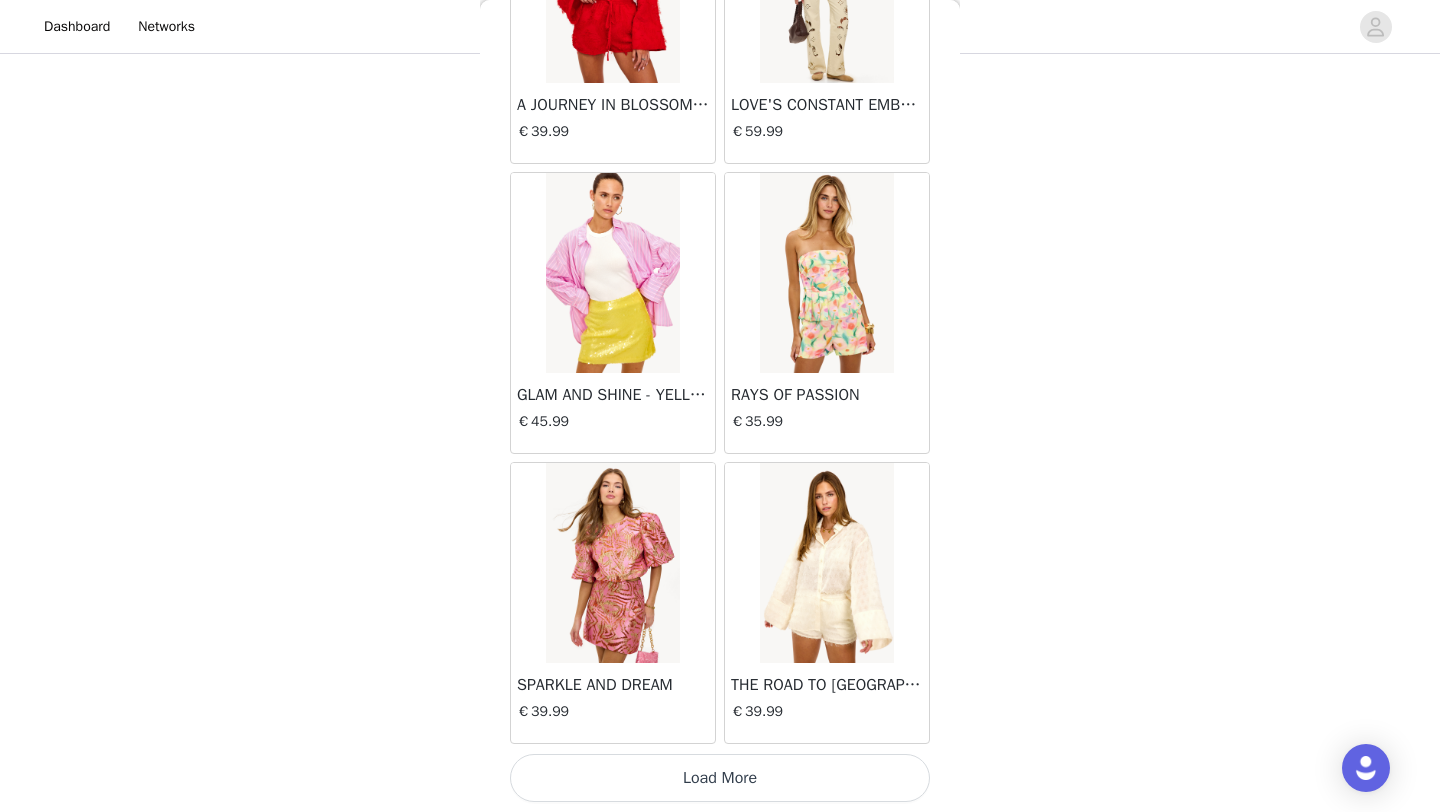 click on "Load More" at bounding box center (720, 778) 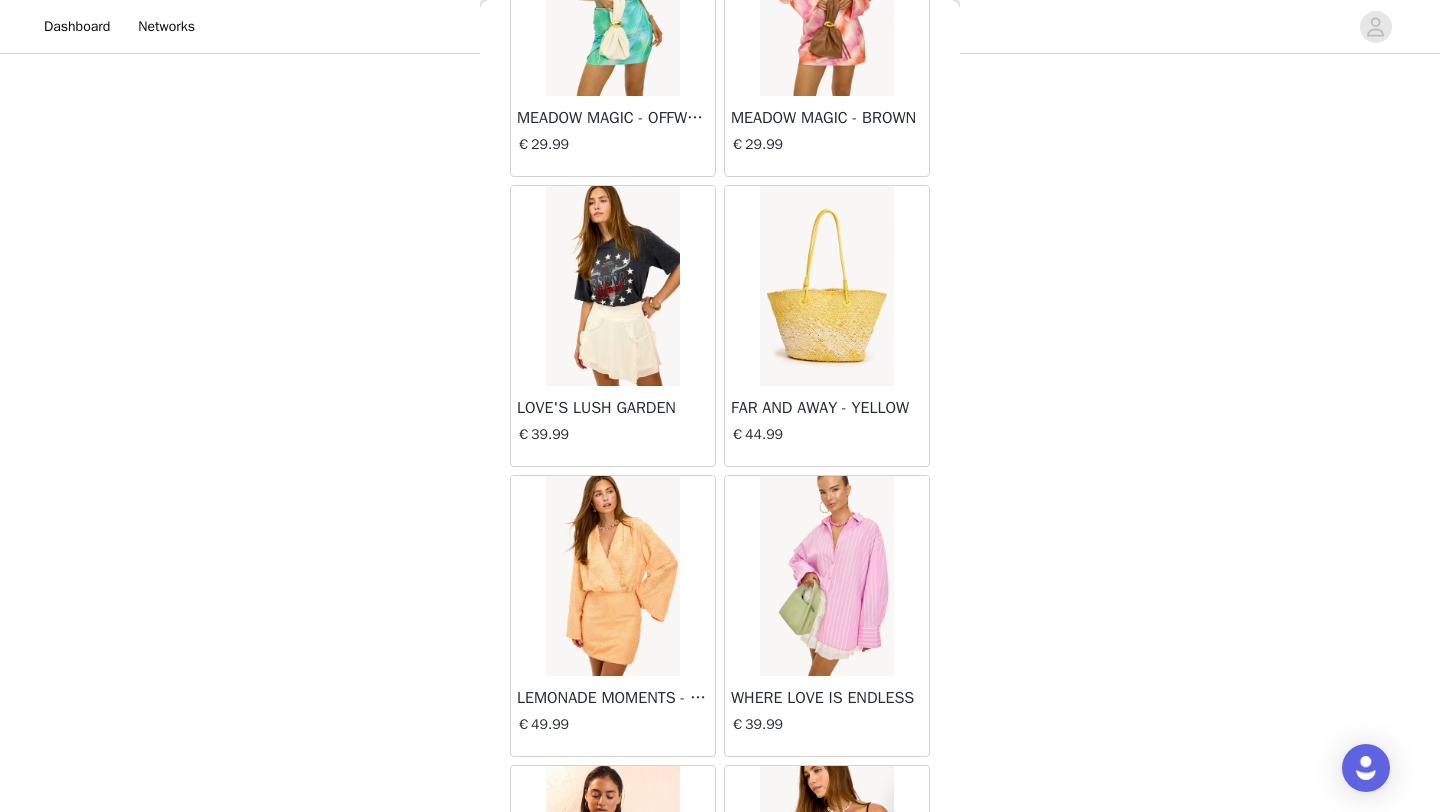 scroll, scrollTop: 19648, scrollLeft: 0, axis: vertical 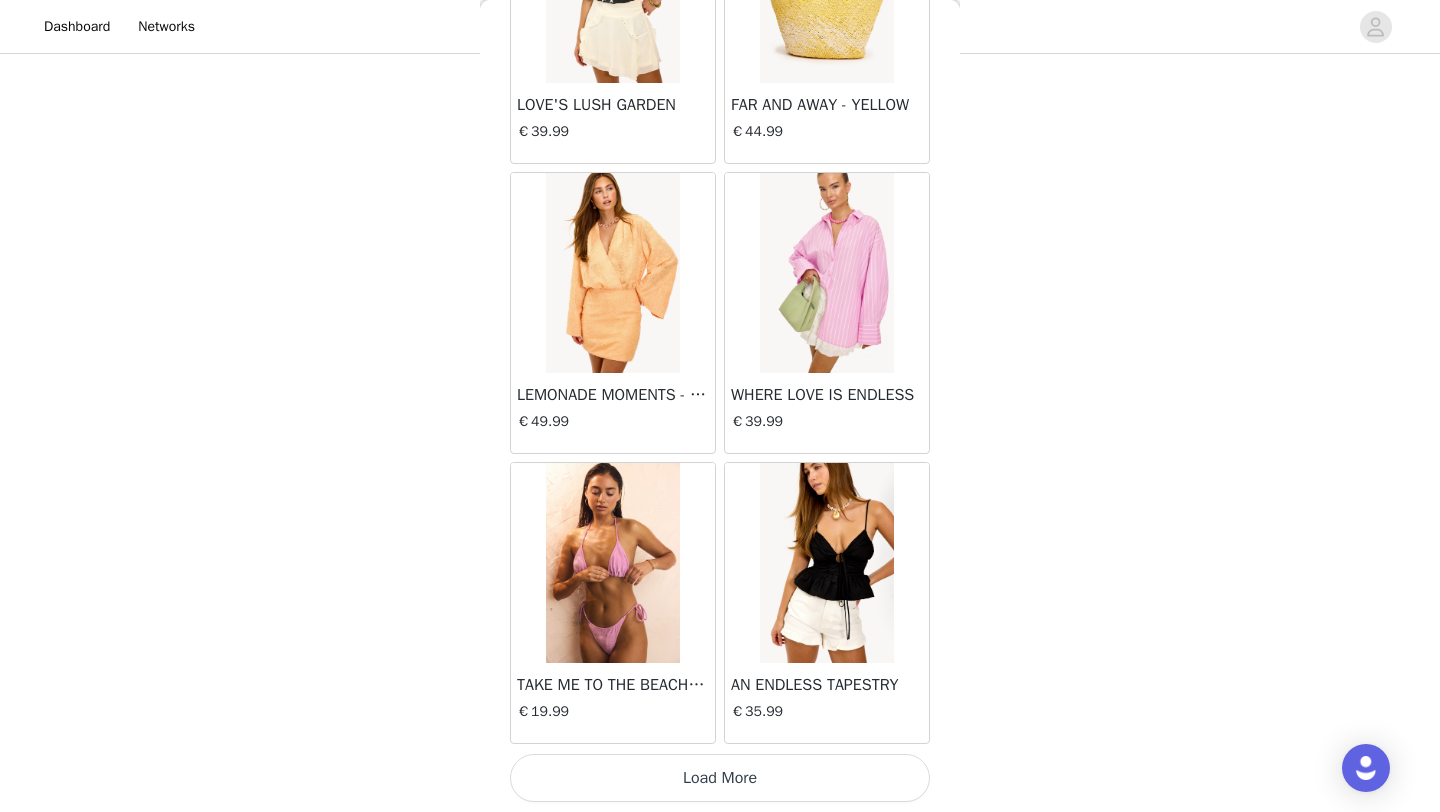 click on "Load More" at bounding box center [720, 778] 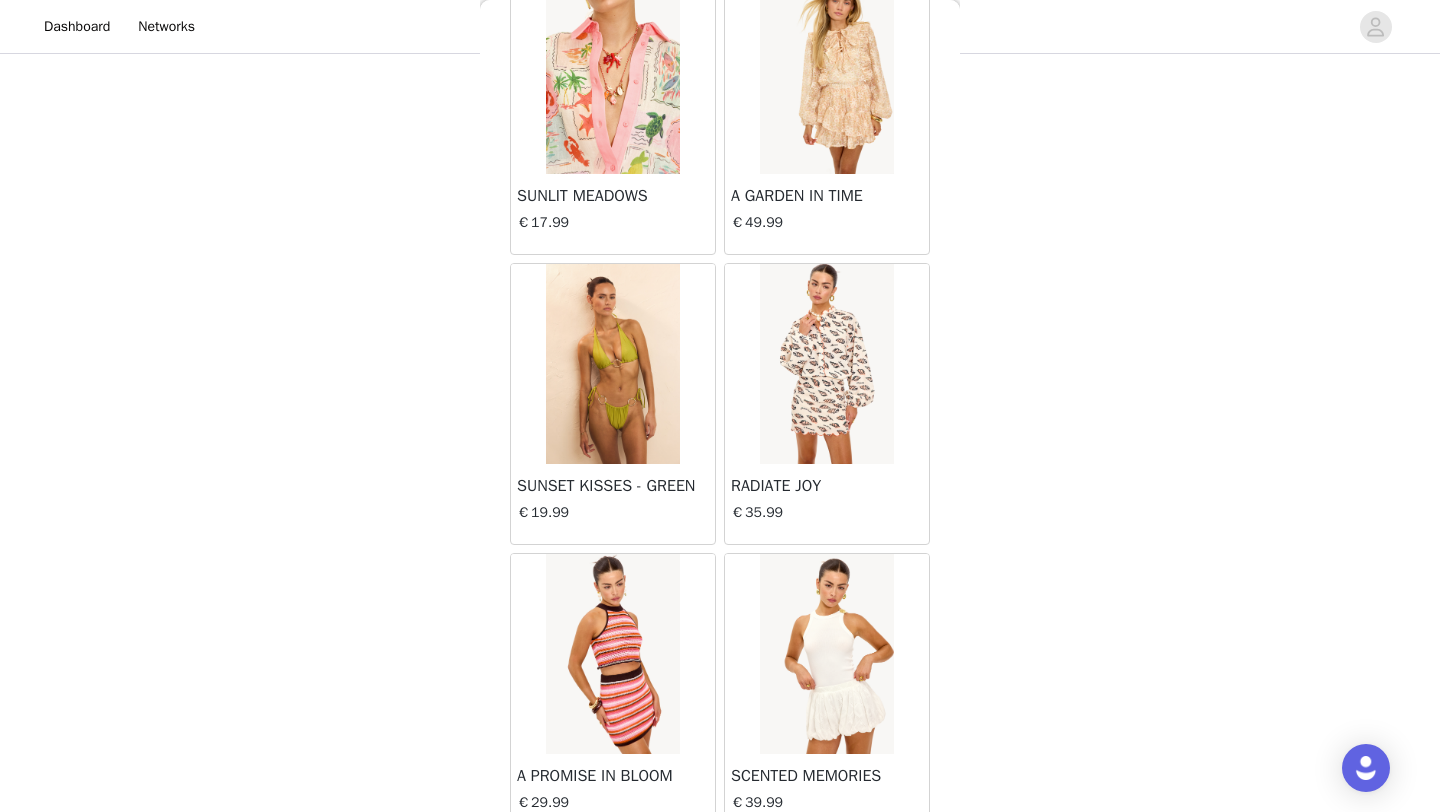 scroll, scrollTop: 22548, scrollLeft: 0, axis: vertical 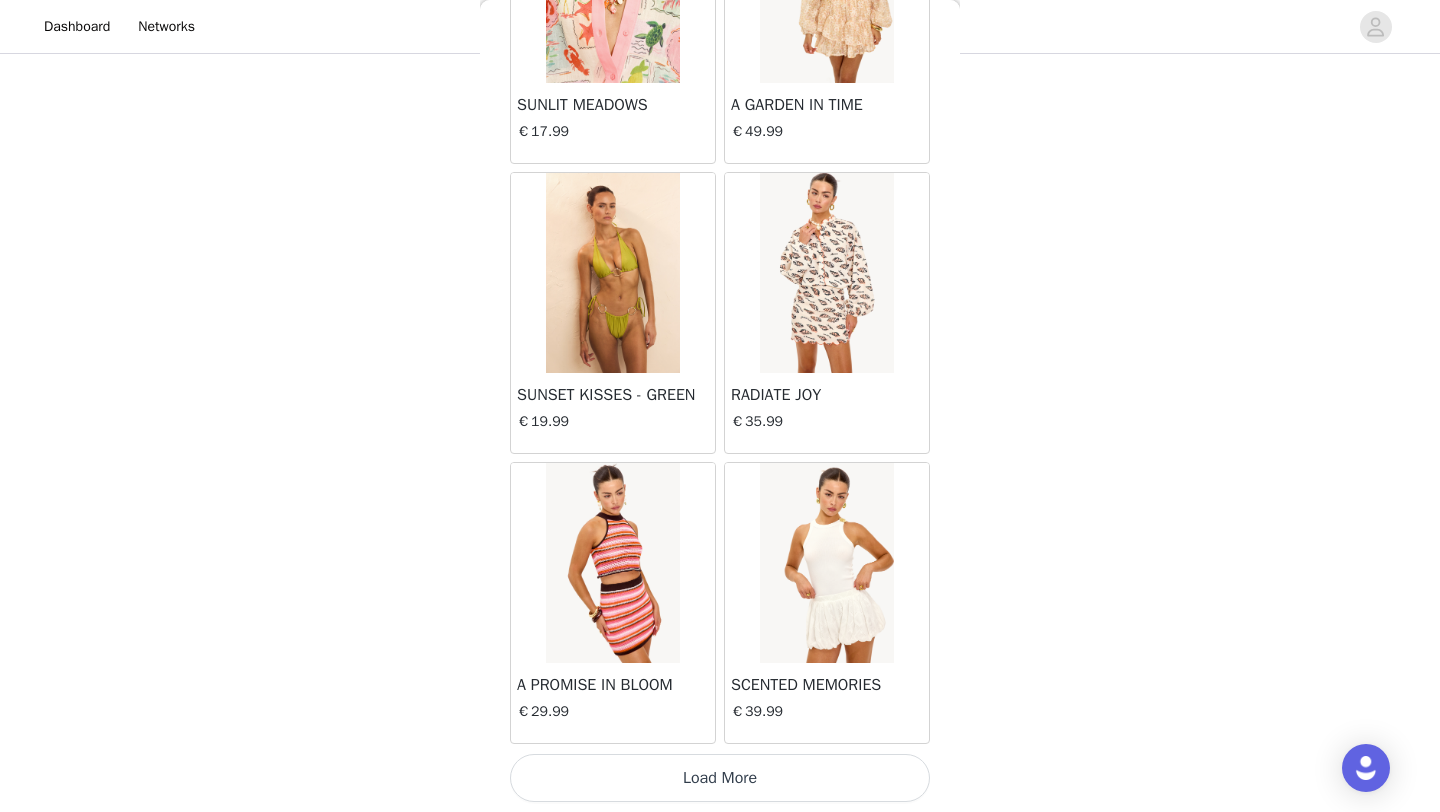 click on "Load More" at bounding box center [720, 778] 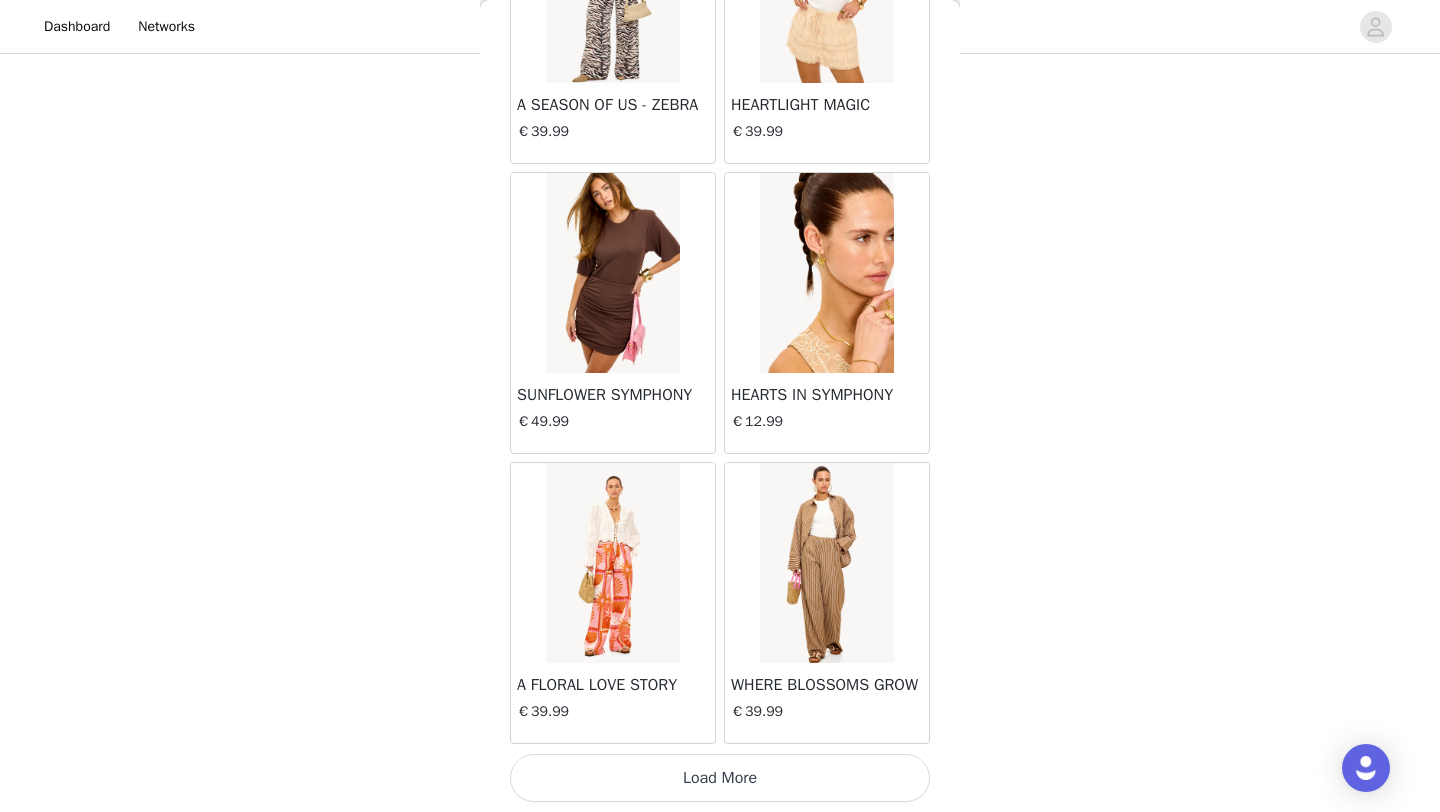 scroll, scrollTop: 25447, scrollLeft: 0, axis: vertical 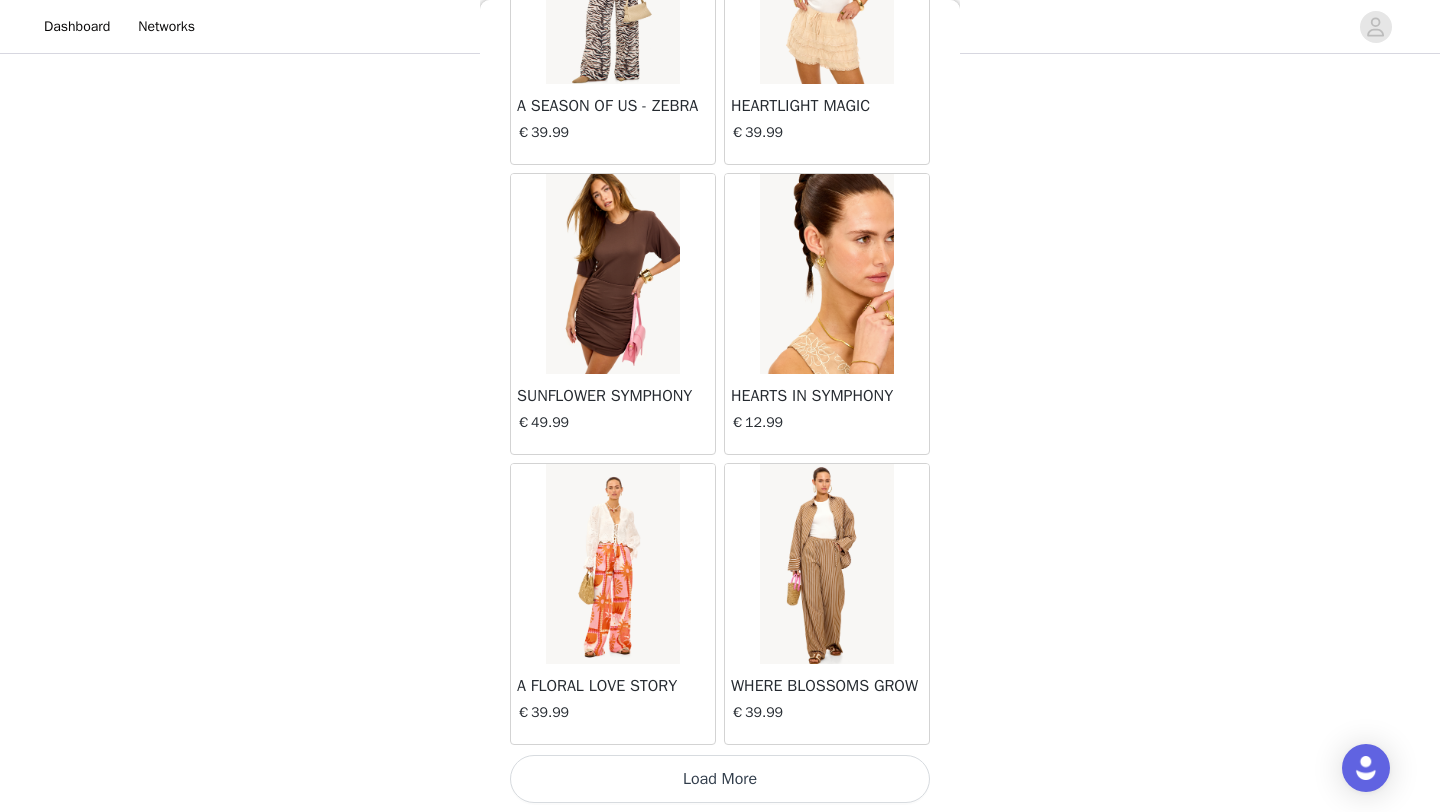 click on "Load More" at bounding box center (720, 779) 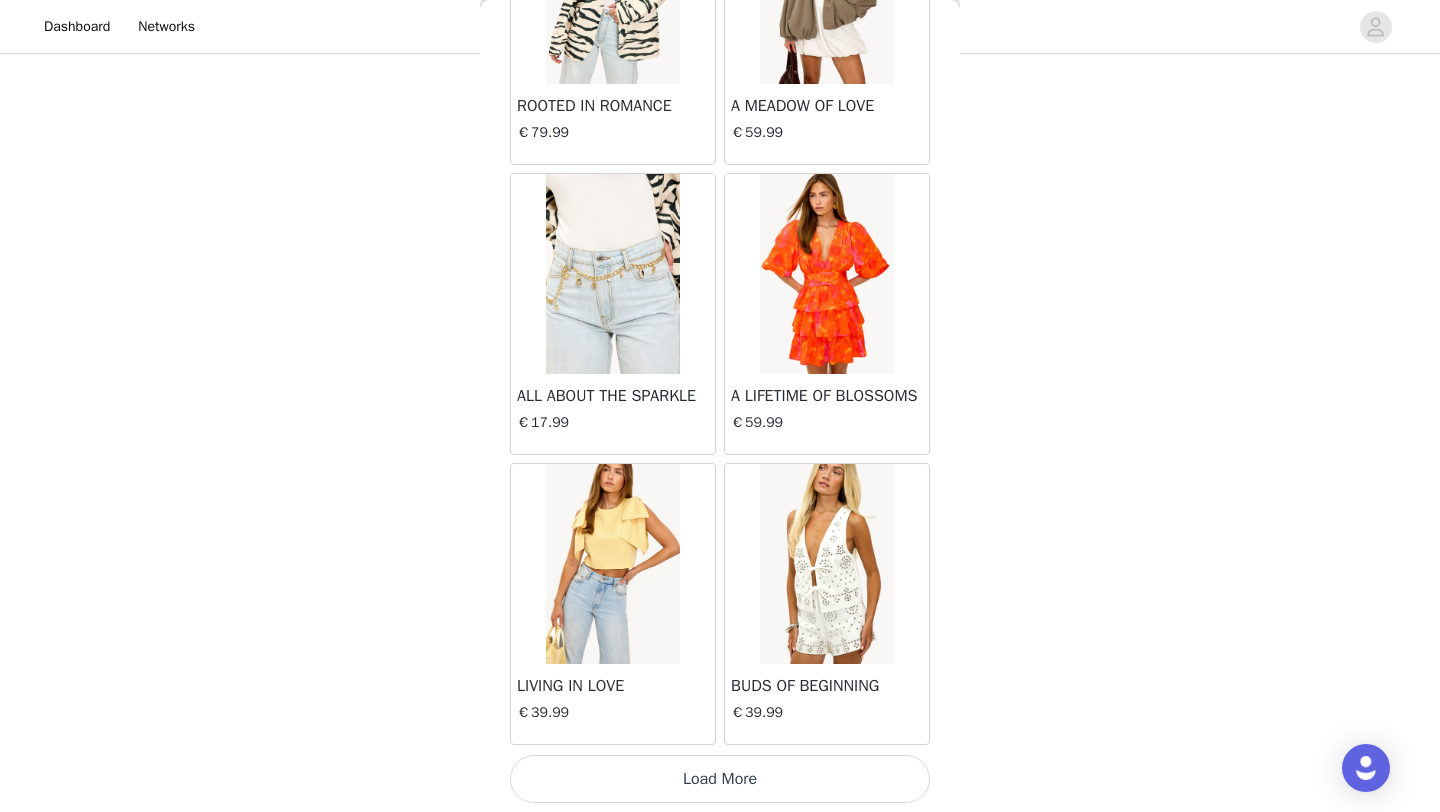 scroll, scrollTop: 28348, scrollLeft: 0, axis: vertical 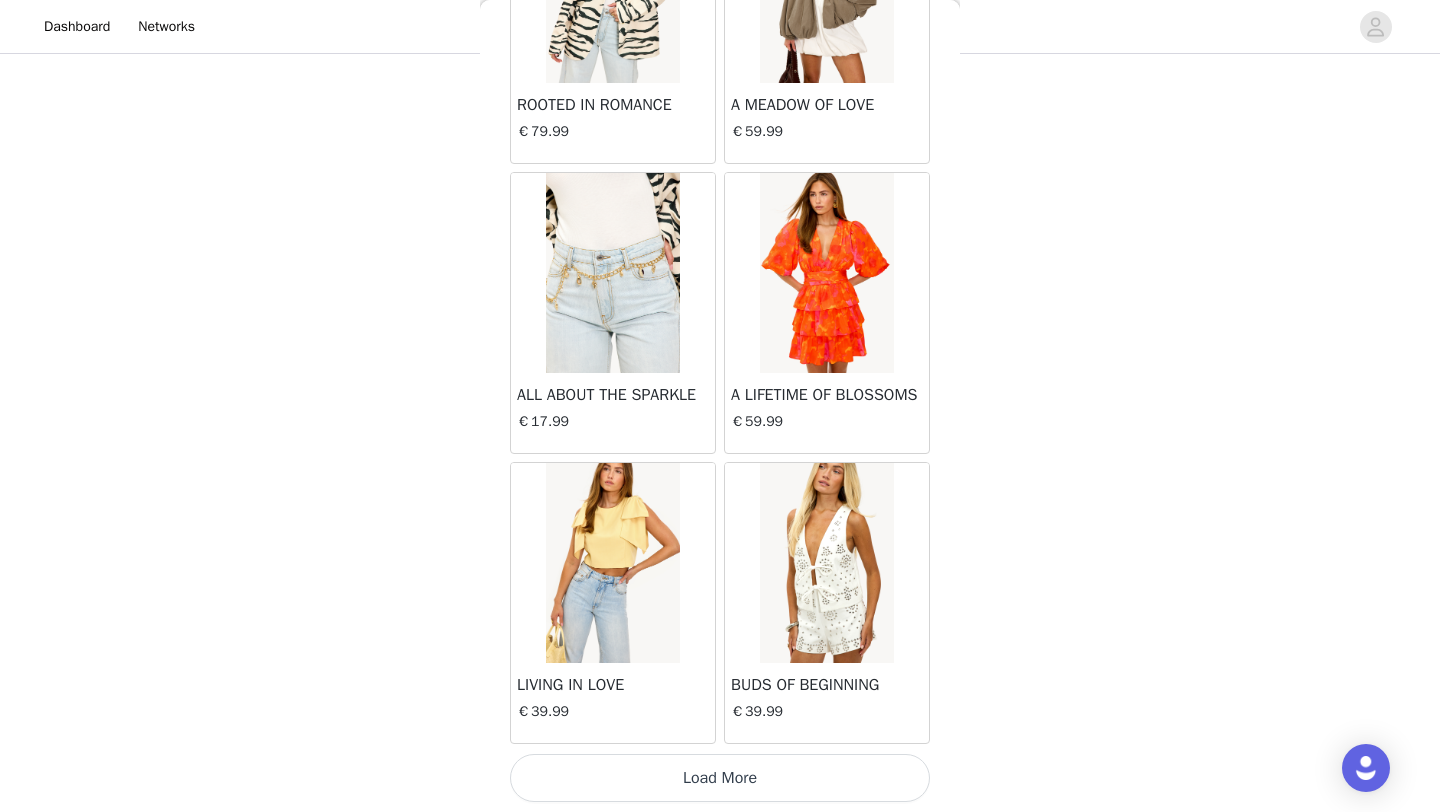 click on "Load More" at bounding box center [720, 778] 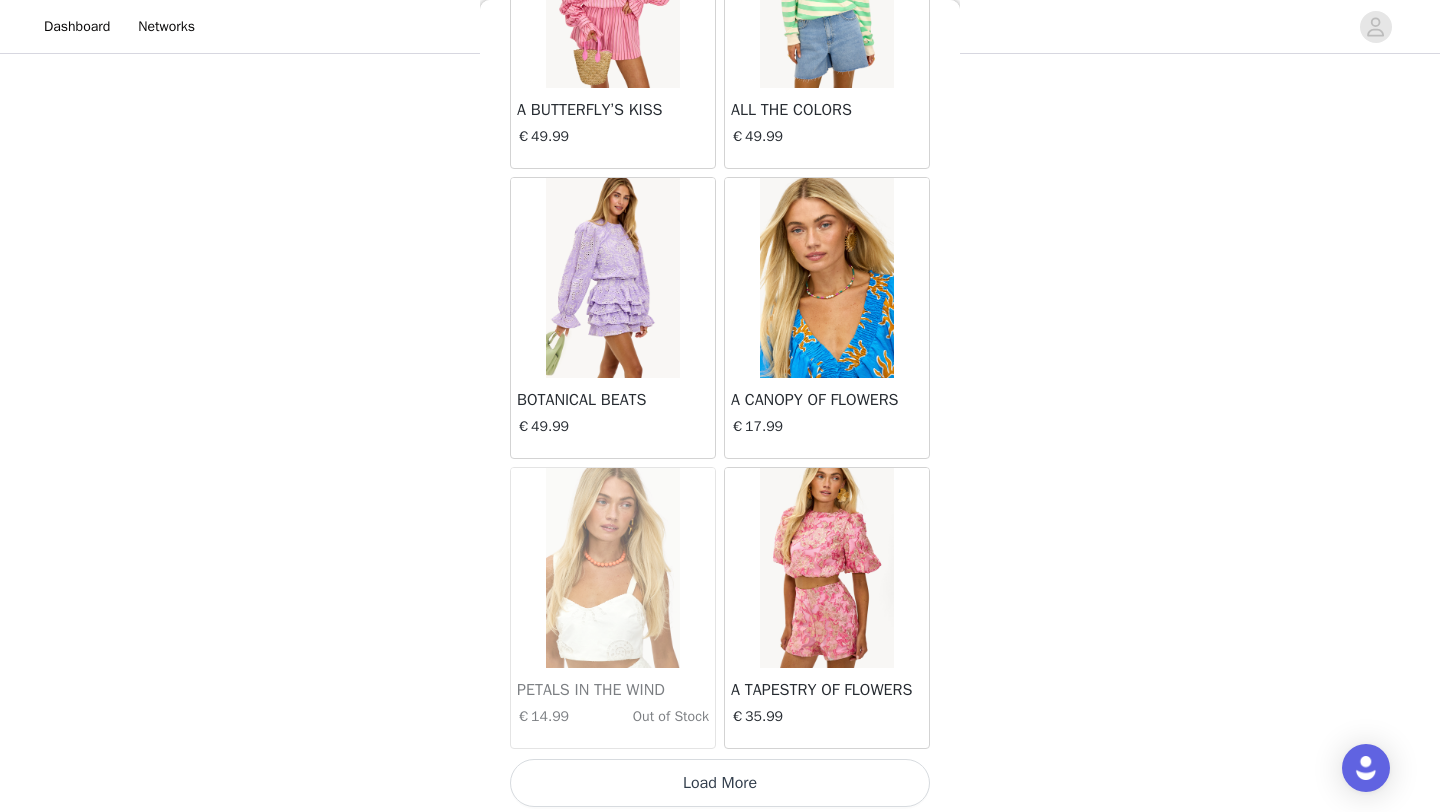 scroll, scrollTop: 31248, scrollLeft: 0, axis: vertical 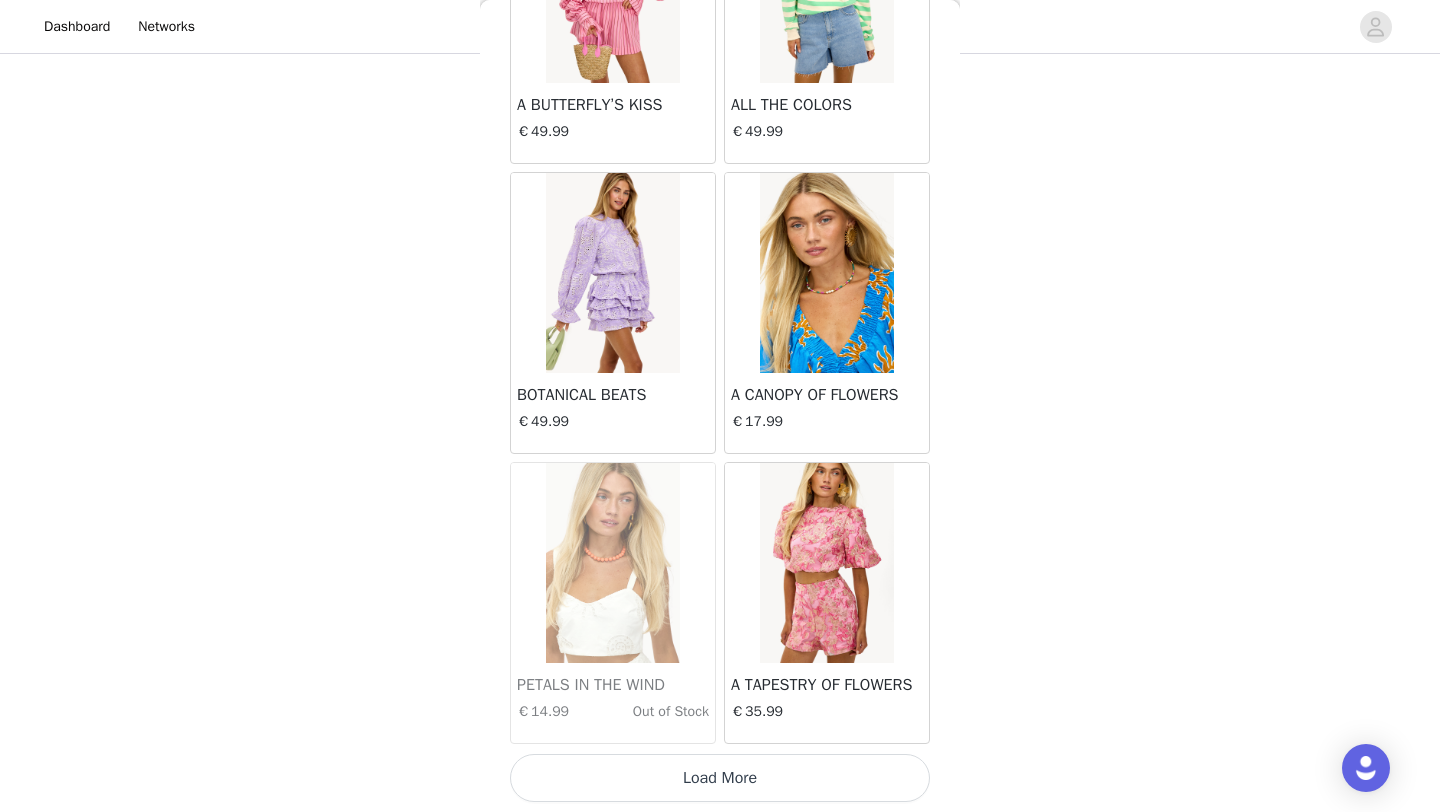click on "Load More" at bounding box center (720, 778) 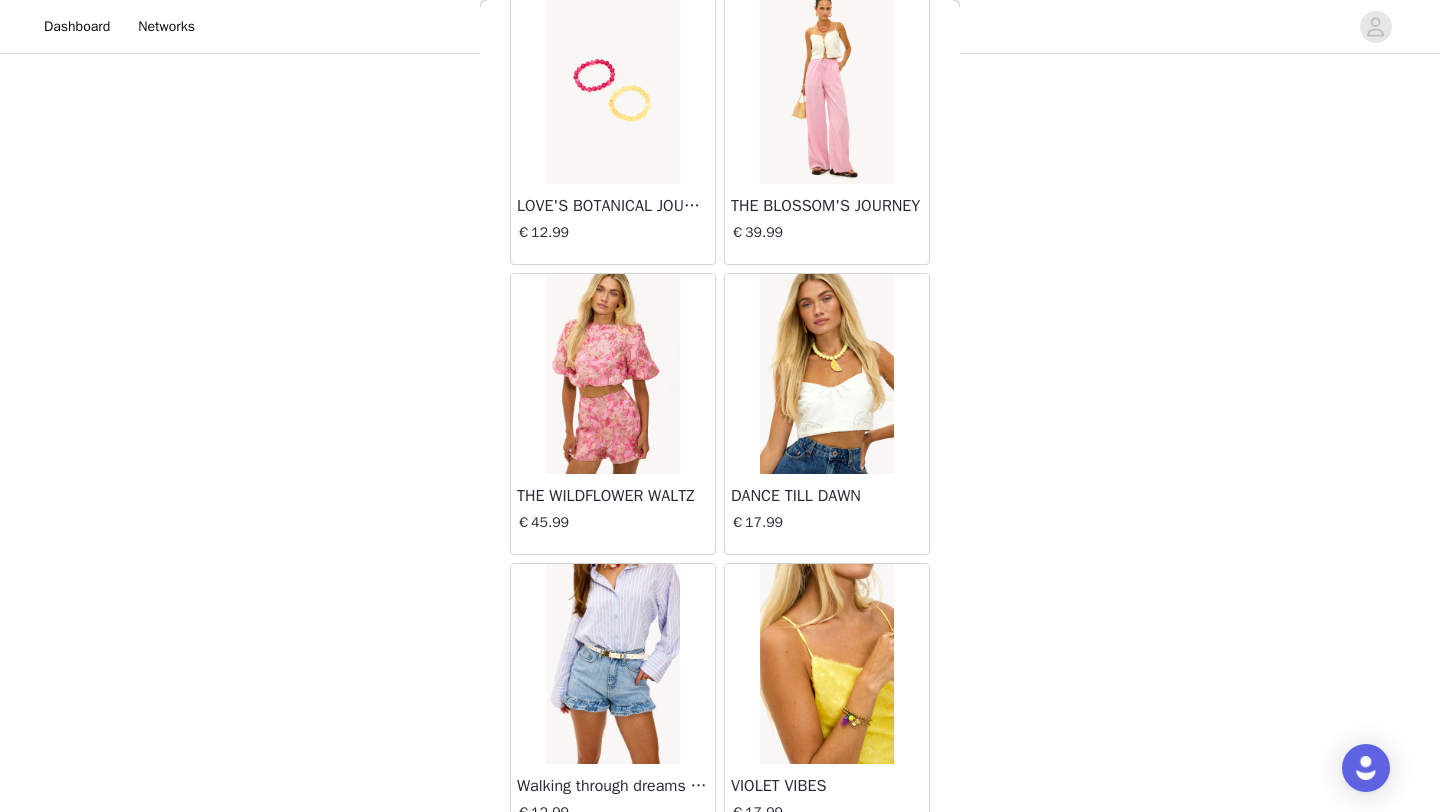 scroll, scrollTop: 34148, scrollLeft: 0, axis: vertical 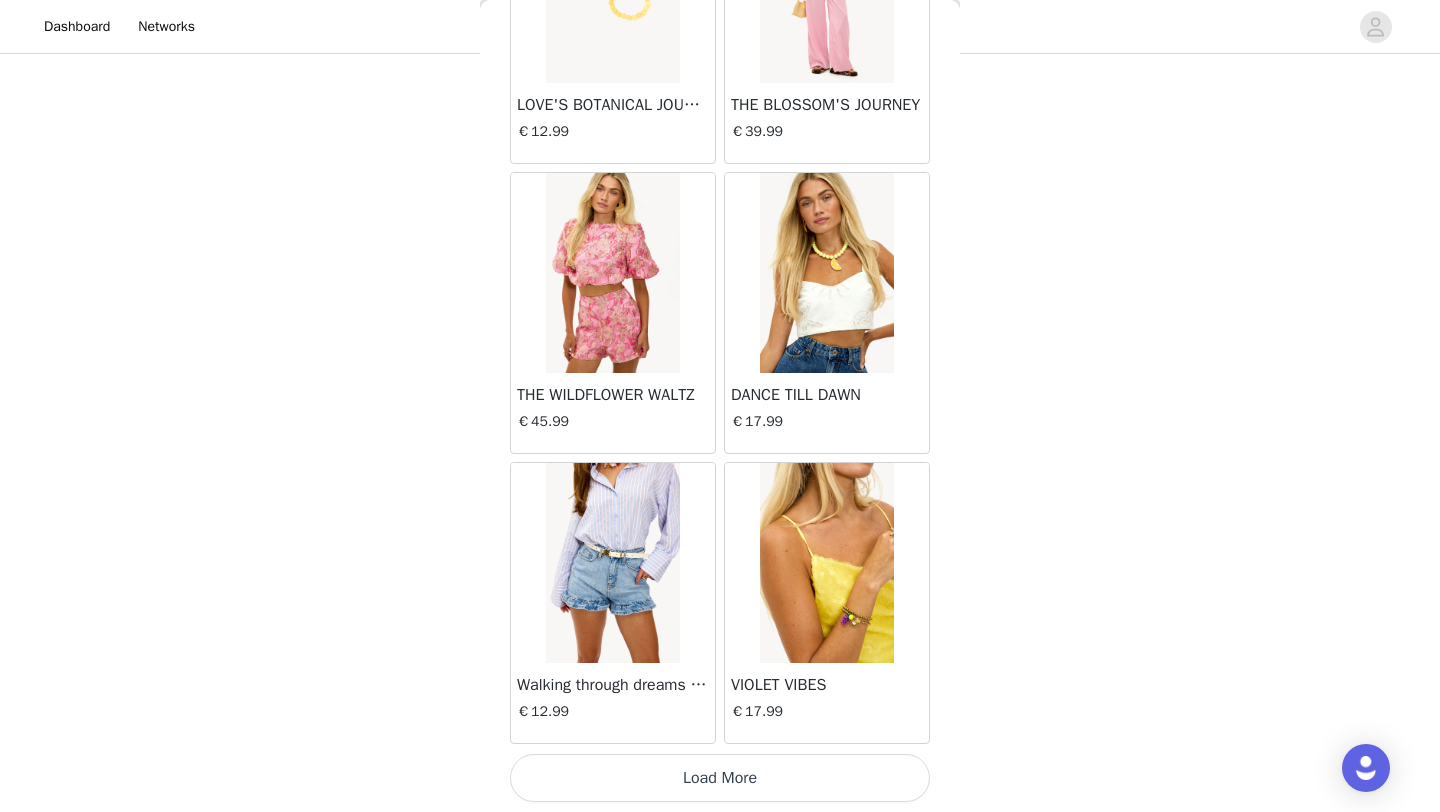 click on "Load More" at bounding box center (720, 778) 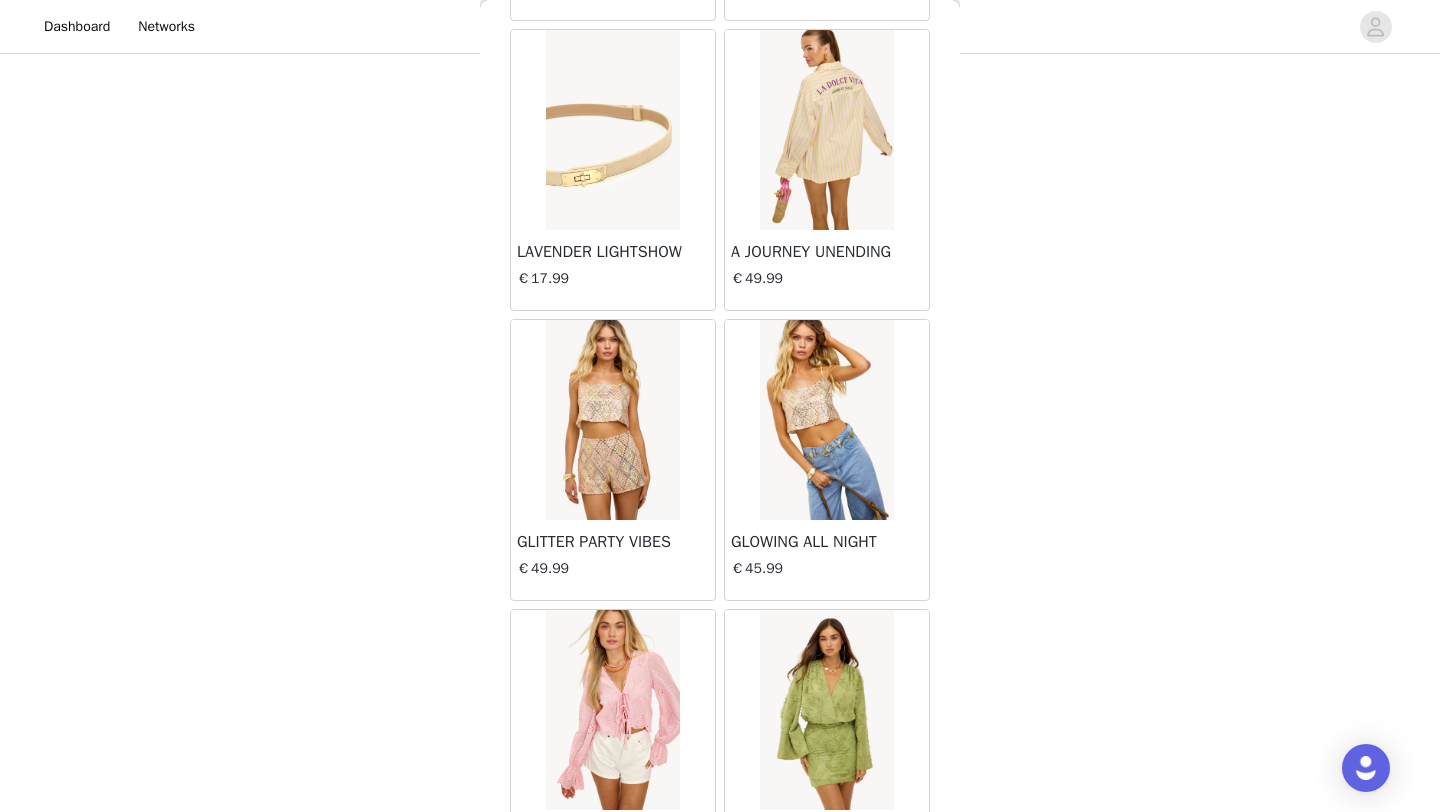 scroll, scrollTop: 37048, scrollLeft: 0, axis: vertical 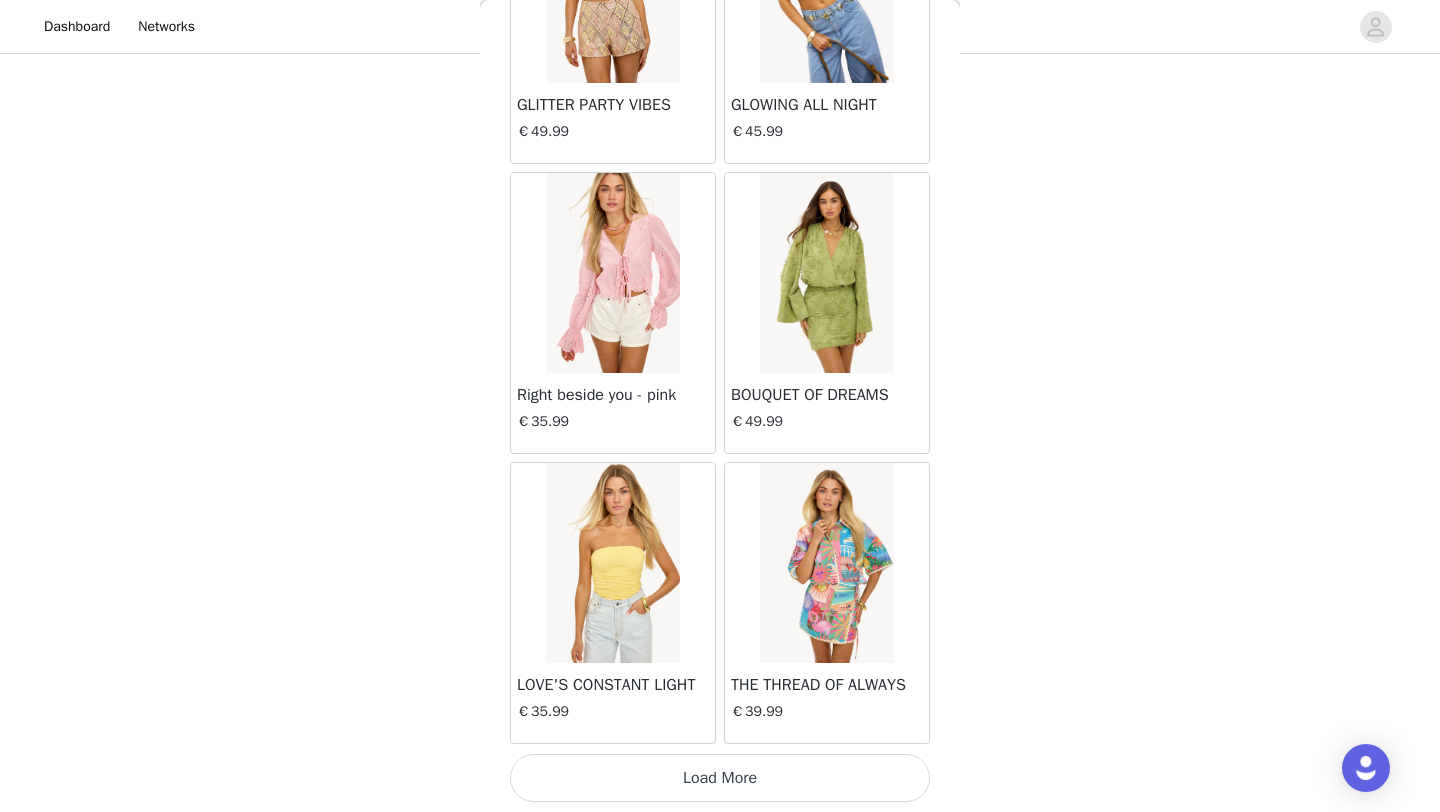 click on "Load More" at bounding box center [720, 778] 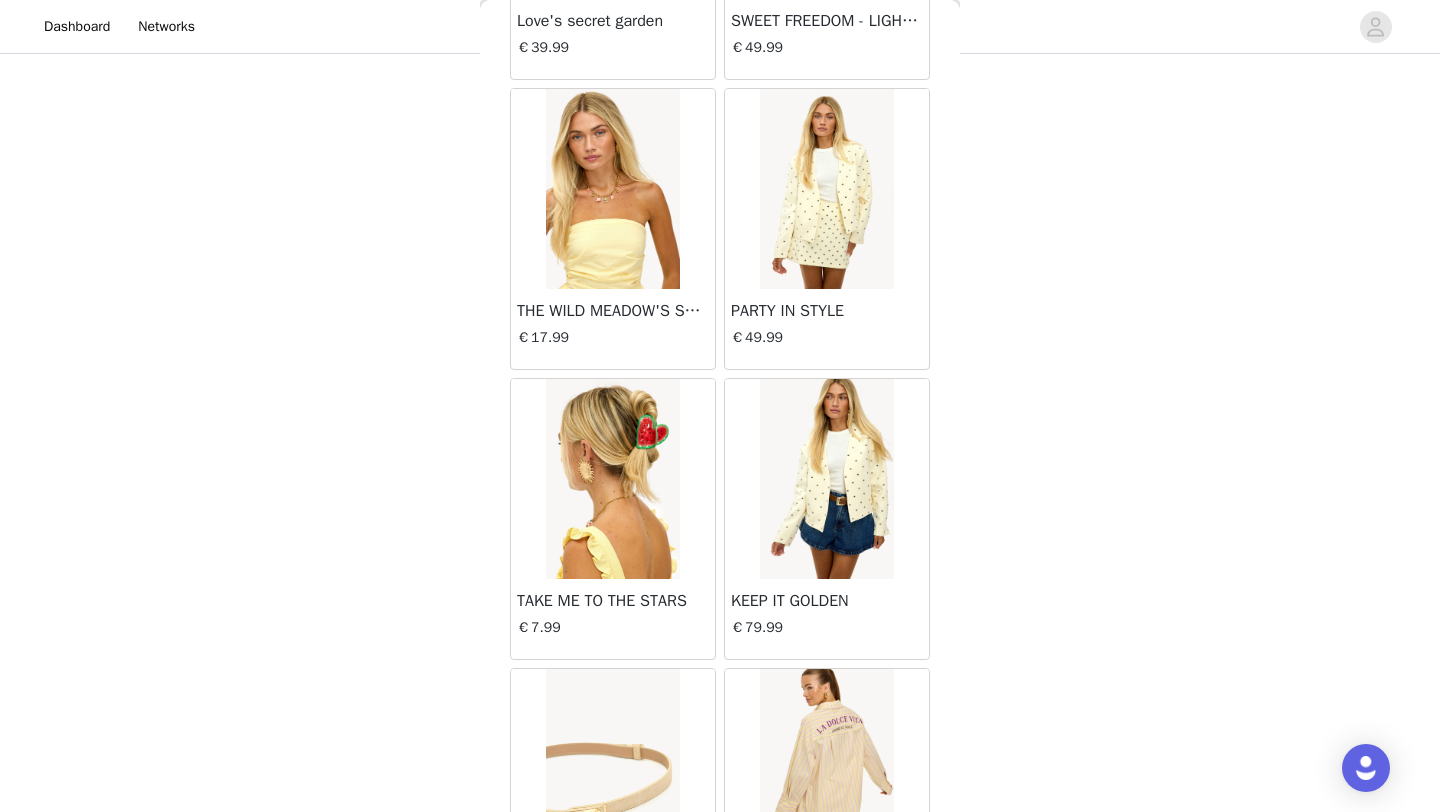scroll, scrollTop: 35999, scrollLeft: 0, axis: vertical 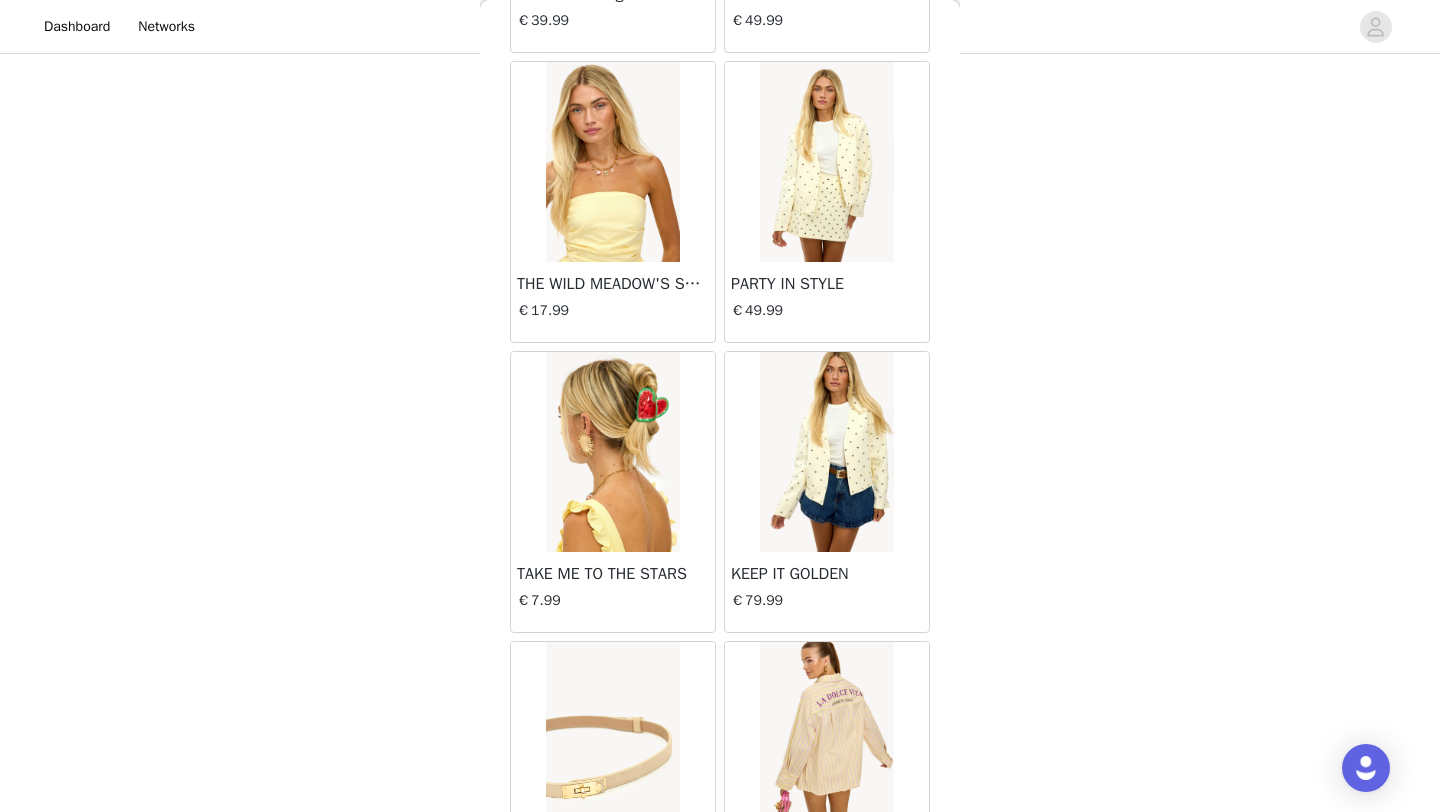 click at bounding box center (612, 452) 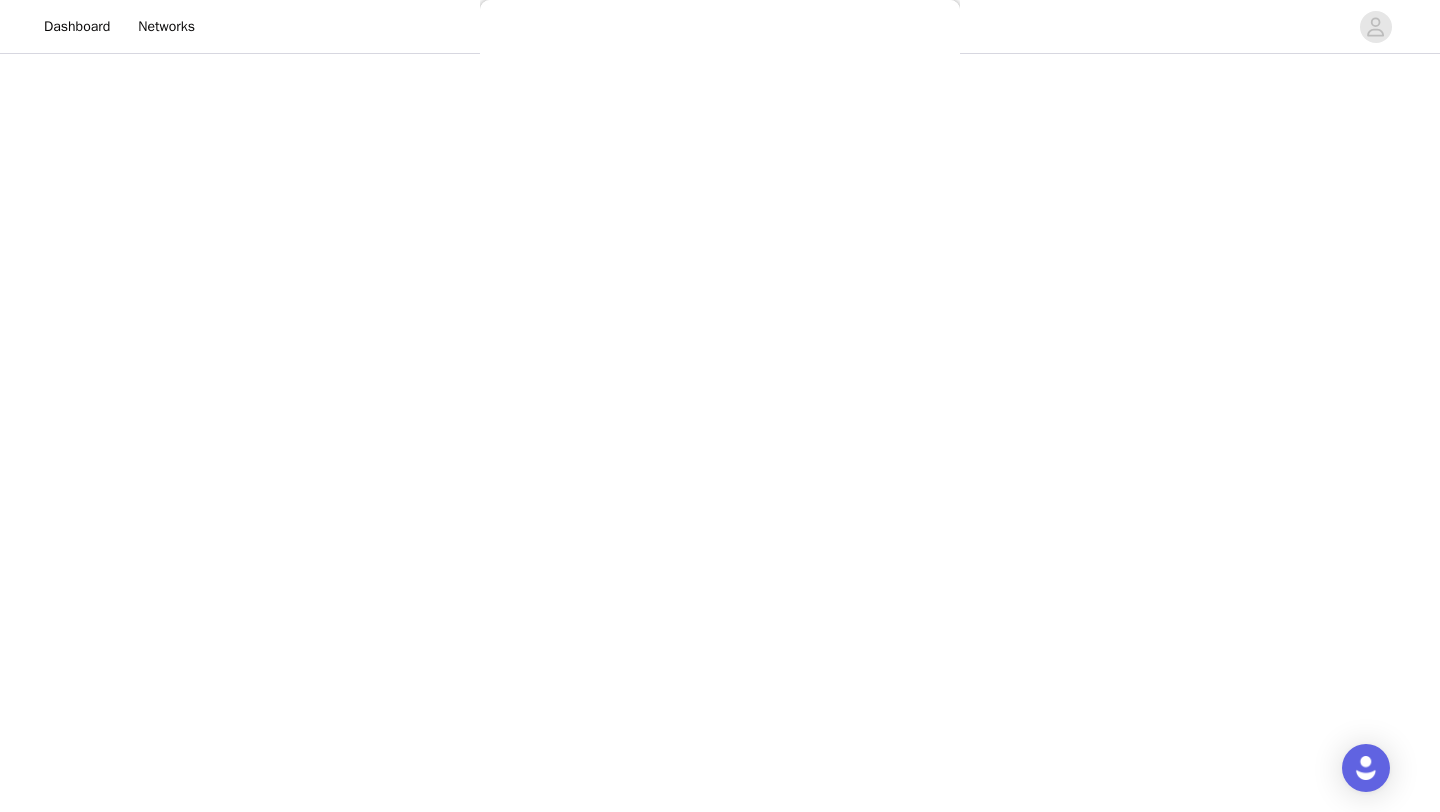 scroll, scrollTop: 73, scrollLeft: 0, axis: vertical 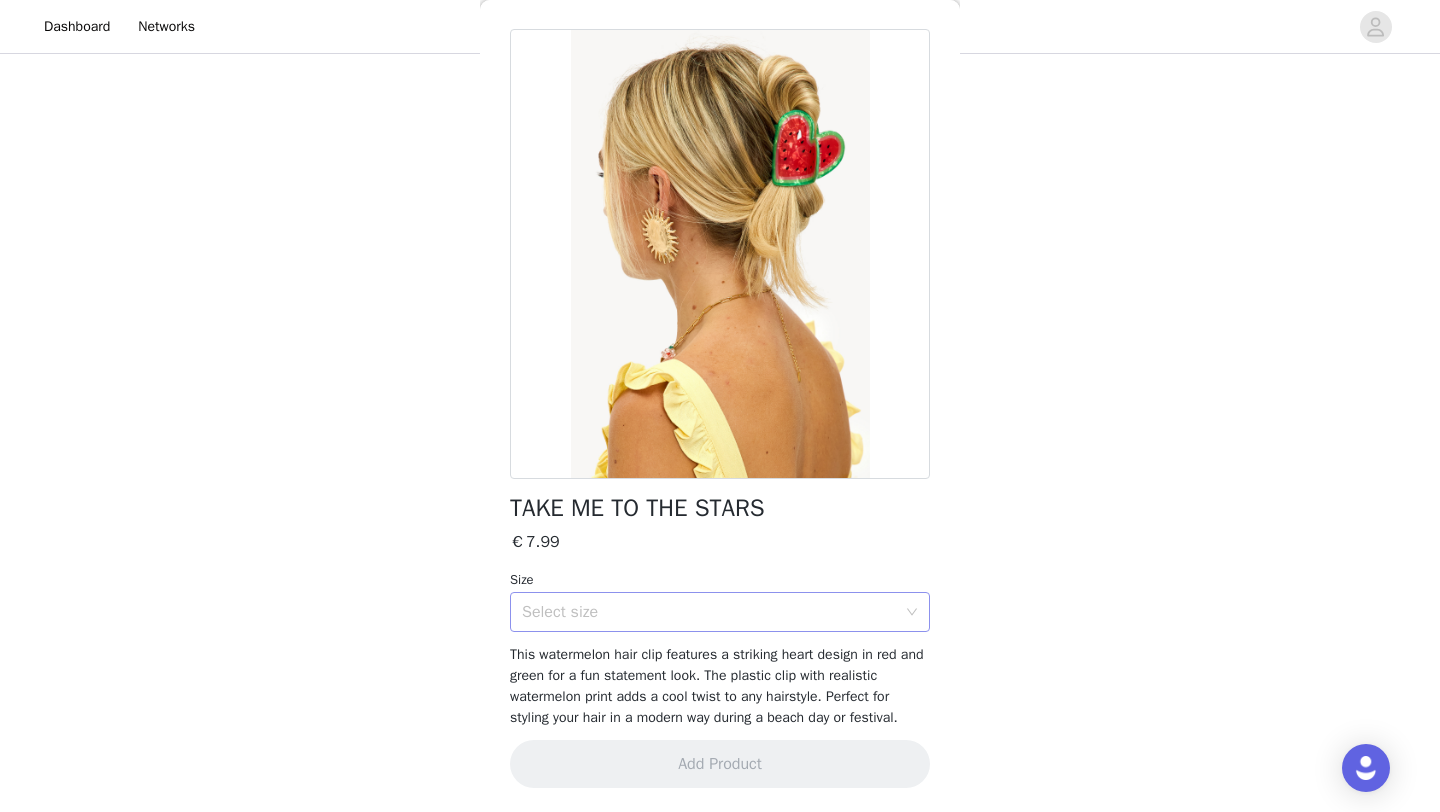 click on "Select size" at bounding box center [709, 612] 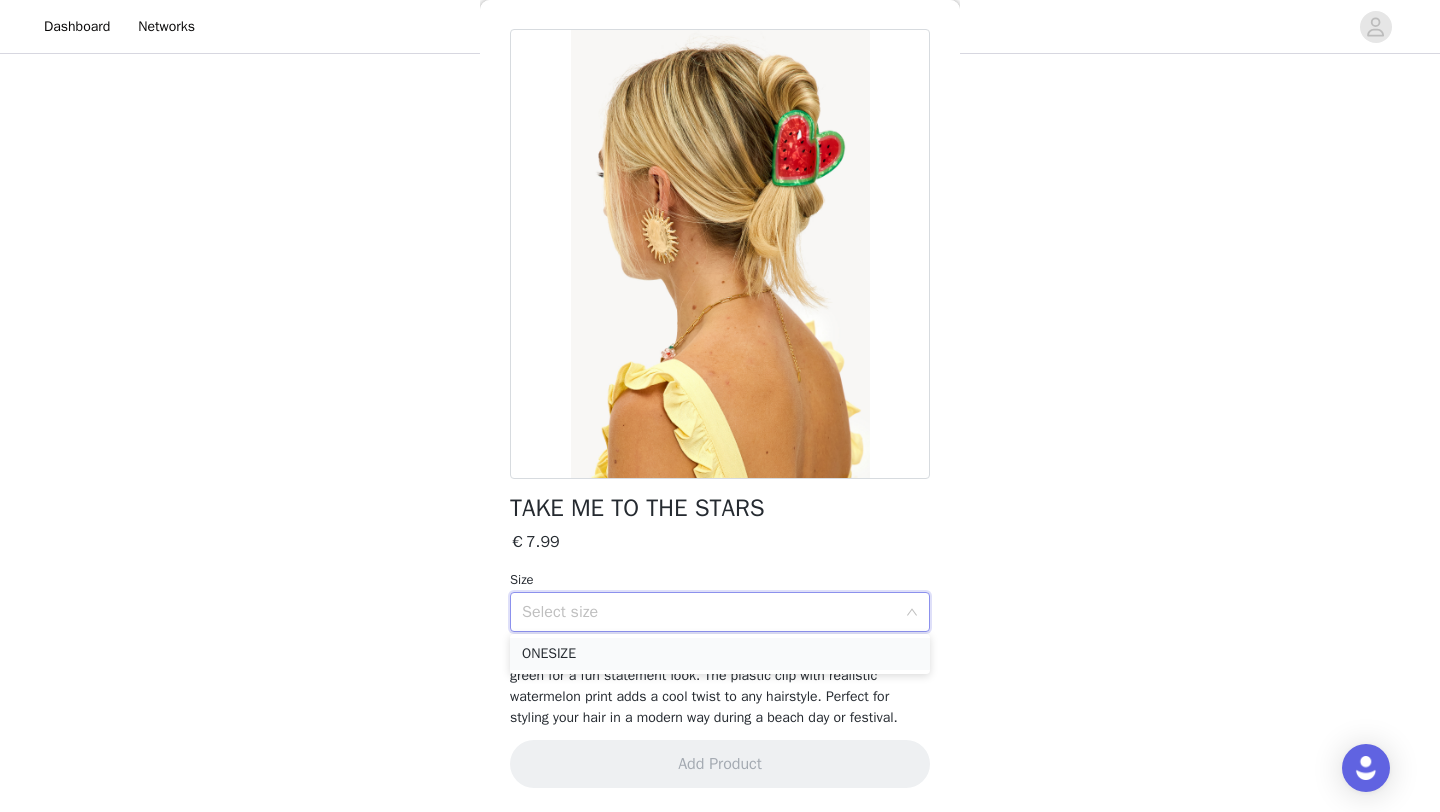 click on "ONESIZE" at bounding box center (720, 654) 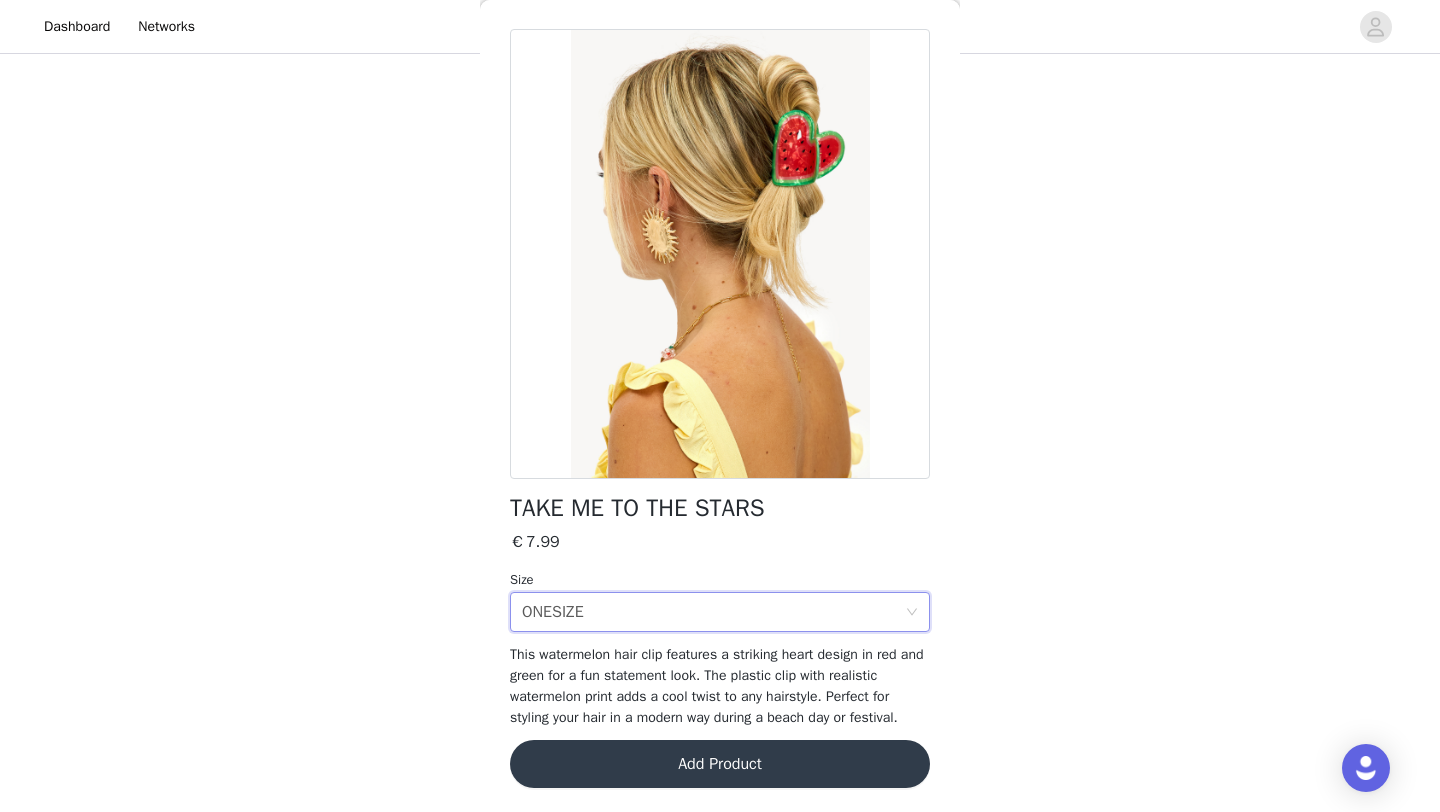 click on "Add Product" at bounding box center [720, 764] 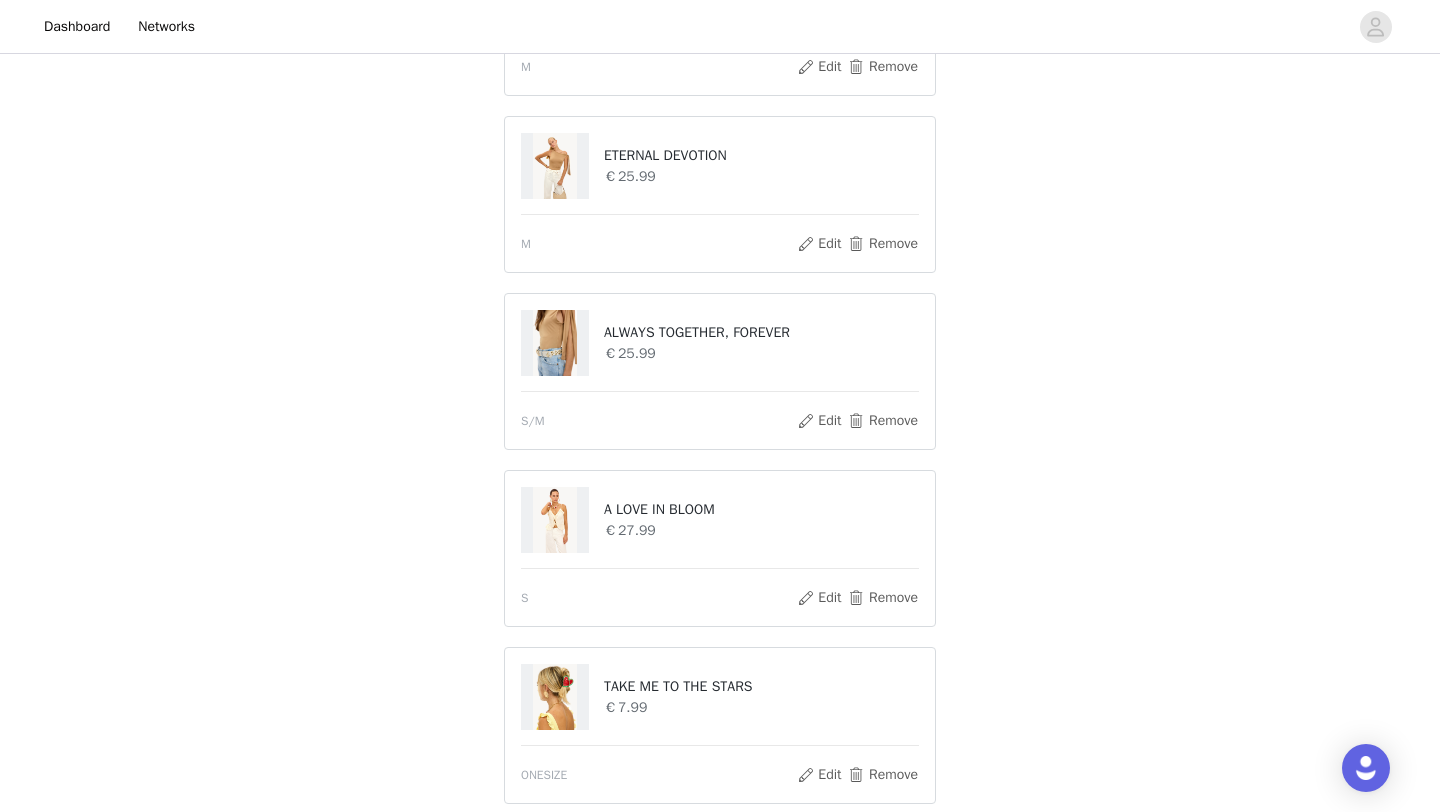 scroll, scrollTop: 1477, scrollLeft: 0, axis: vertical 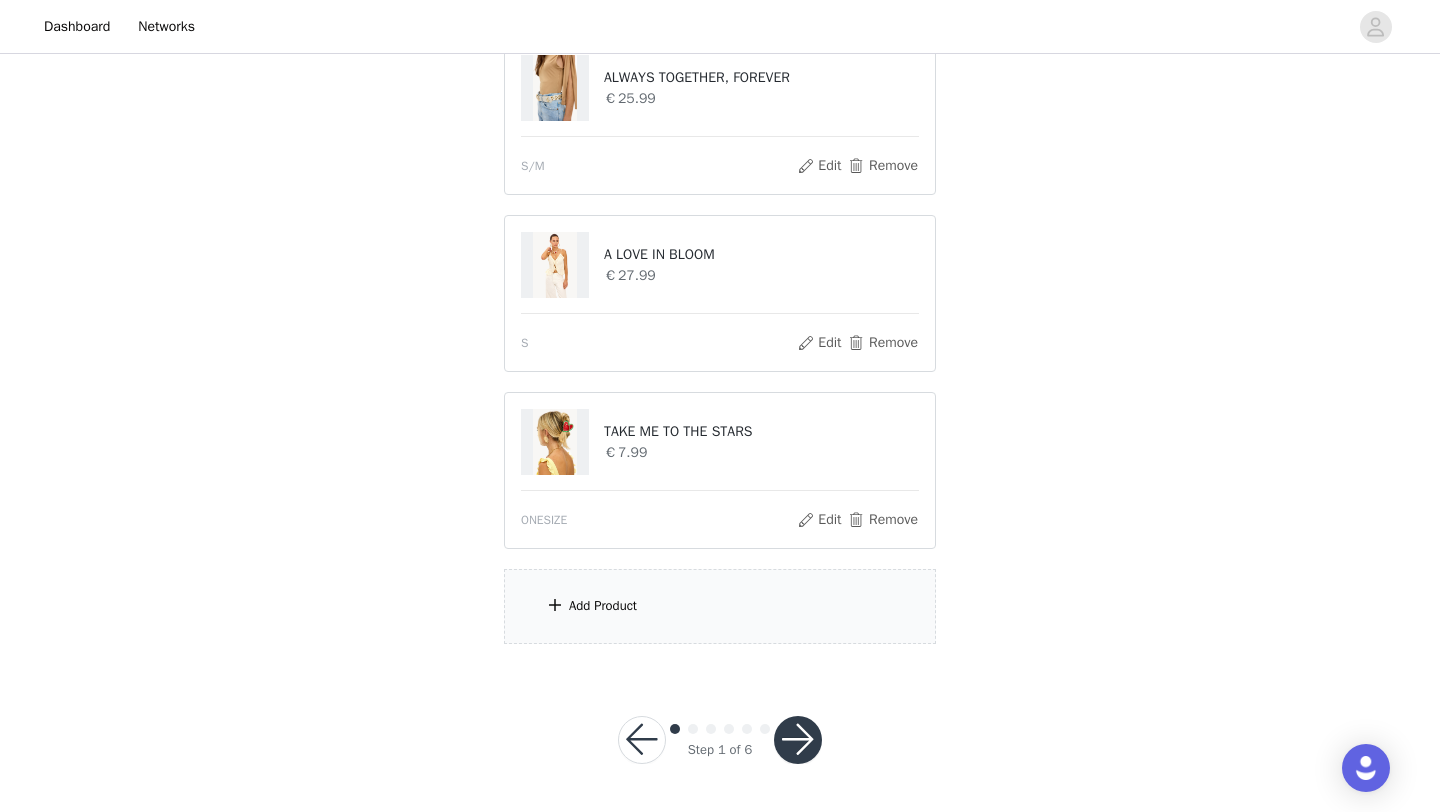 click at bounding box center [798, 740] 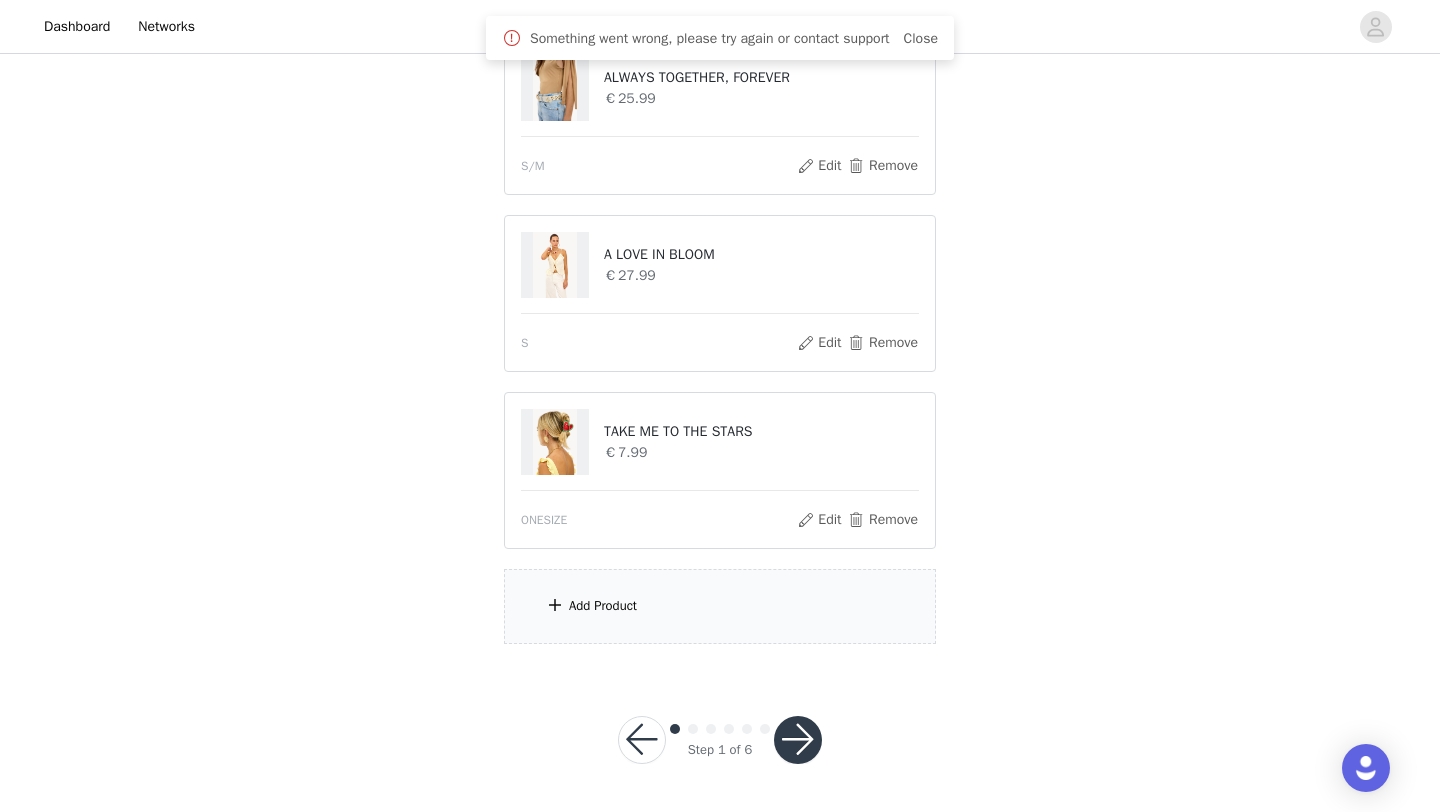 click at bounding box center (798, 740) 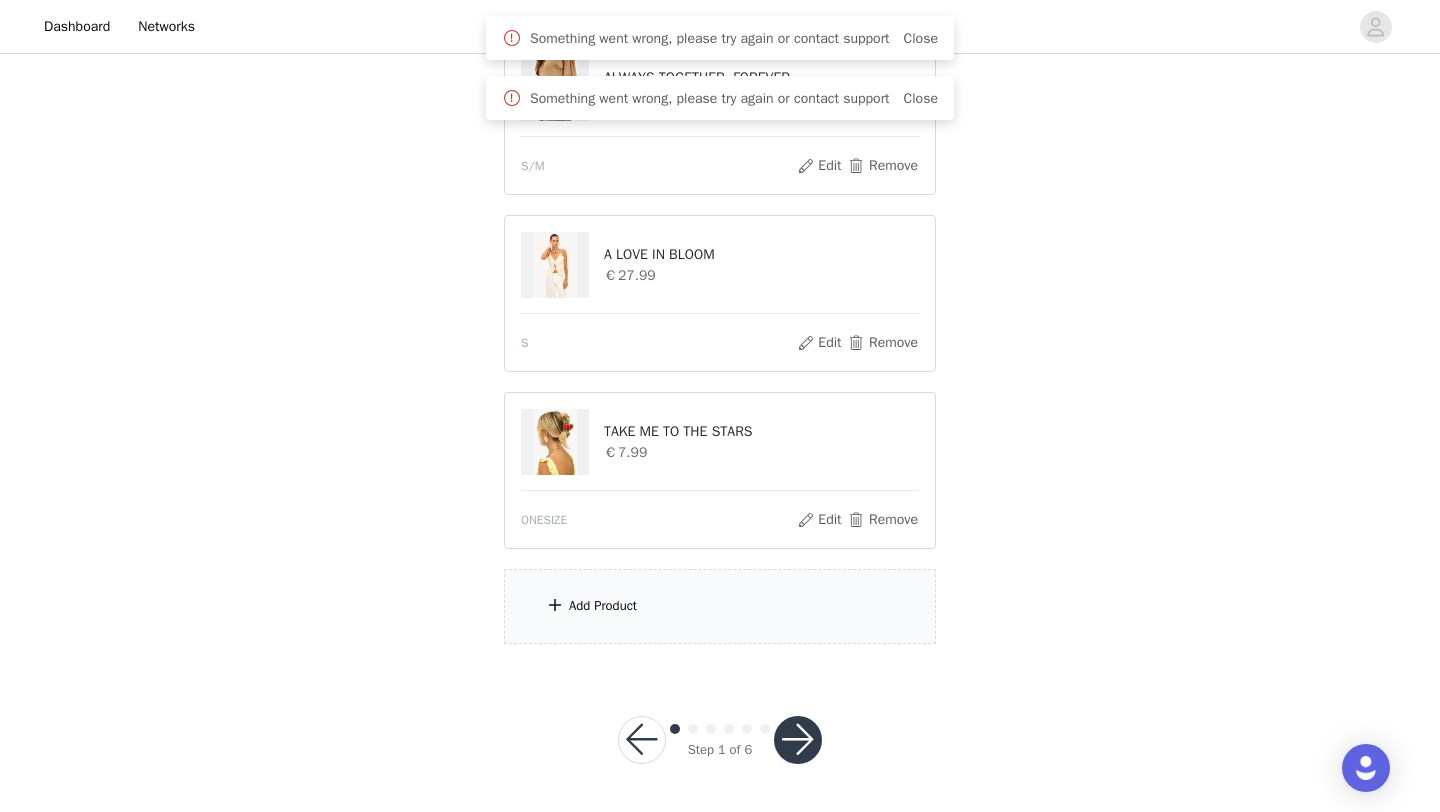 click at bounding box center [798, 740] 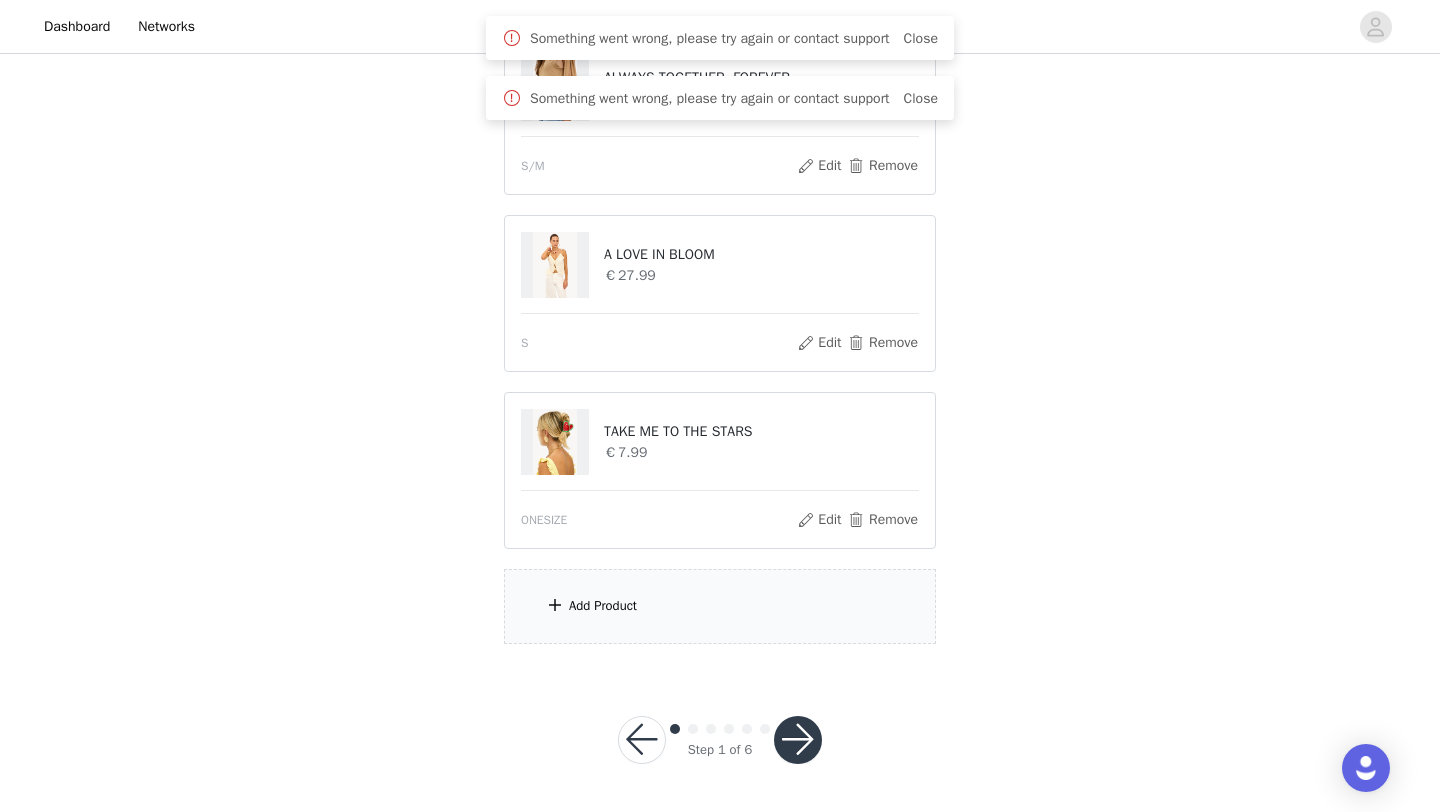 click at bounding box center (798, 740) 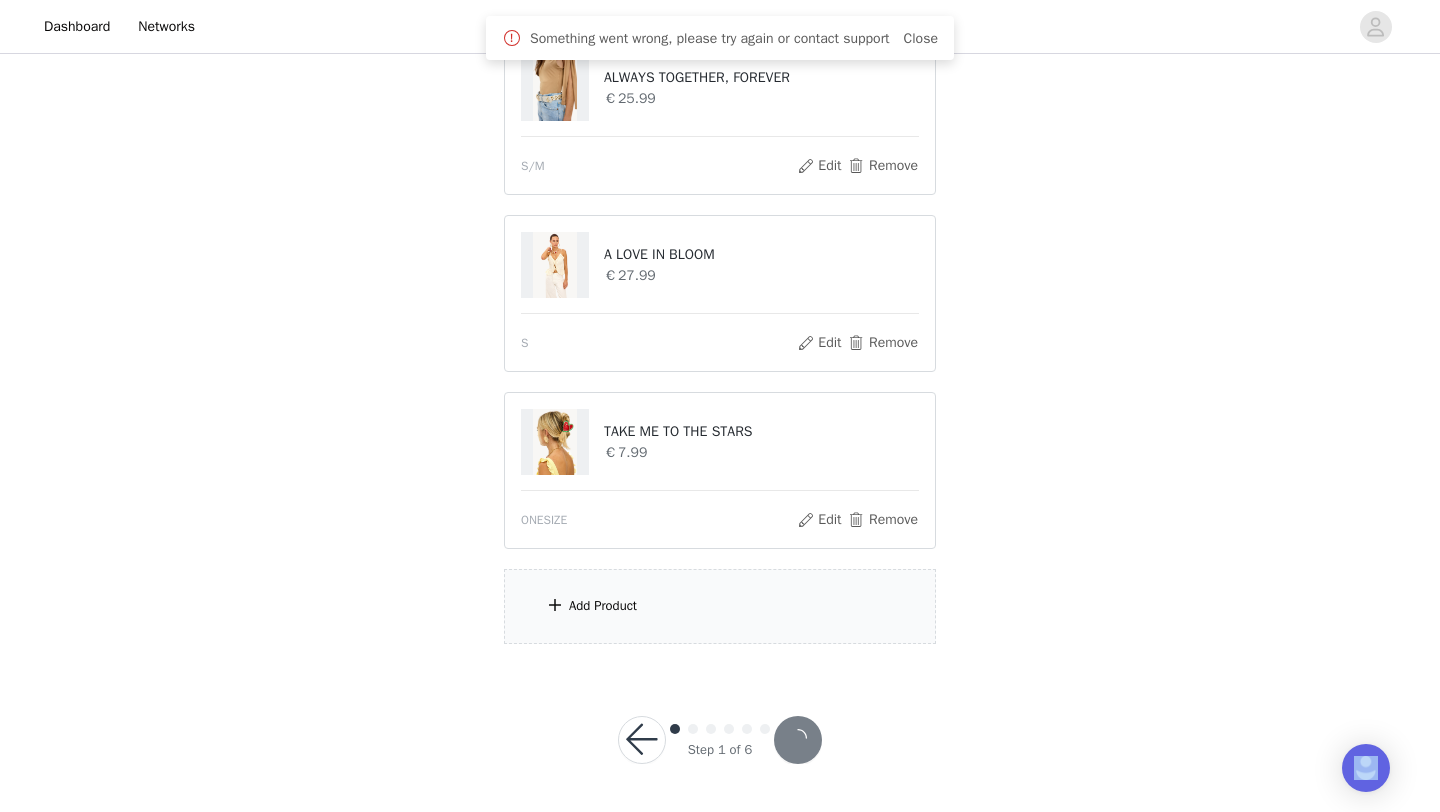 click at bounding box center (798, 740) 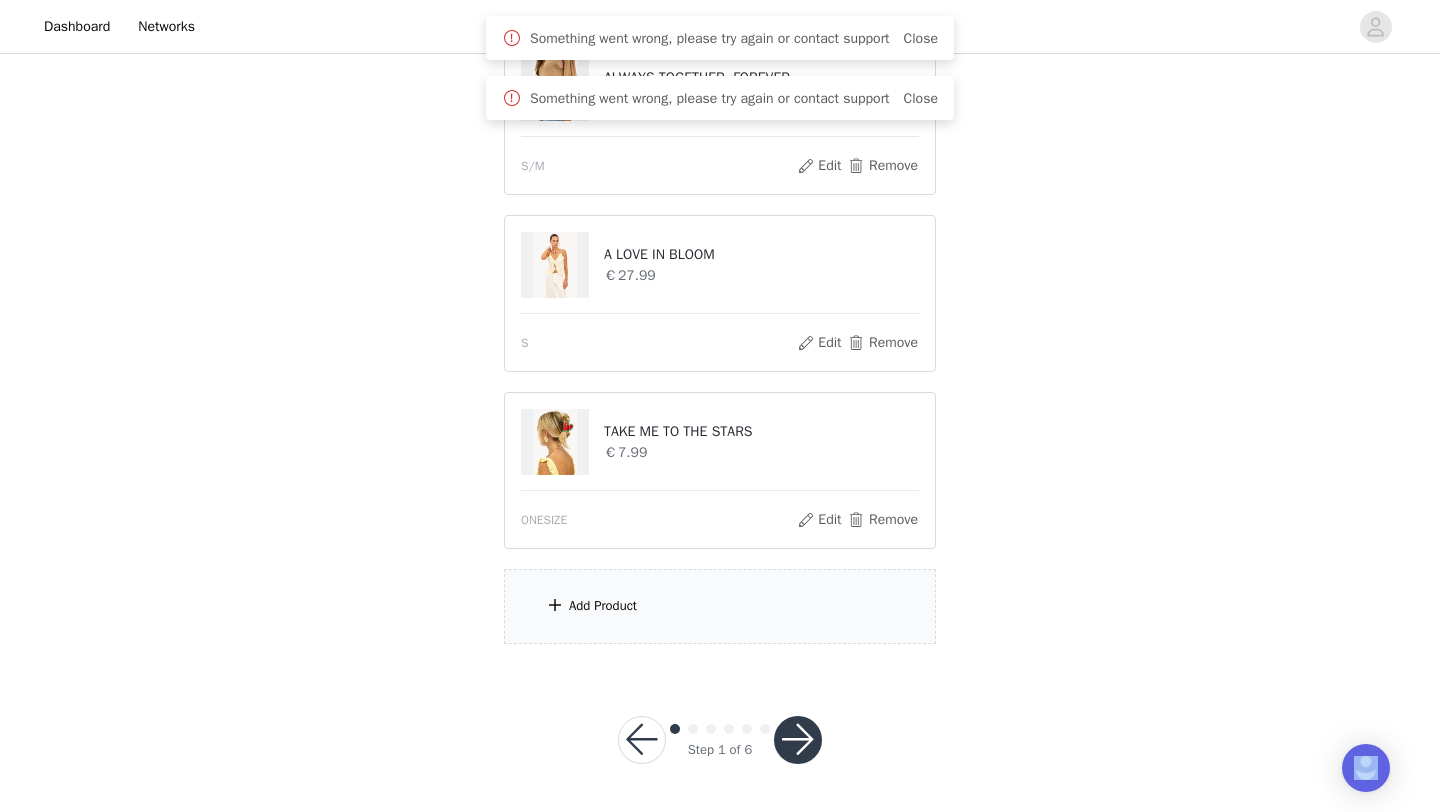 click at bounding box center [798, 740] 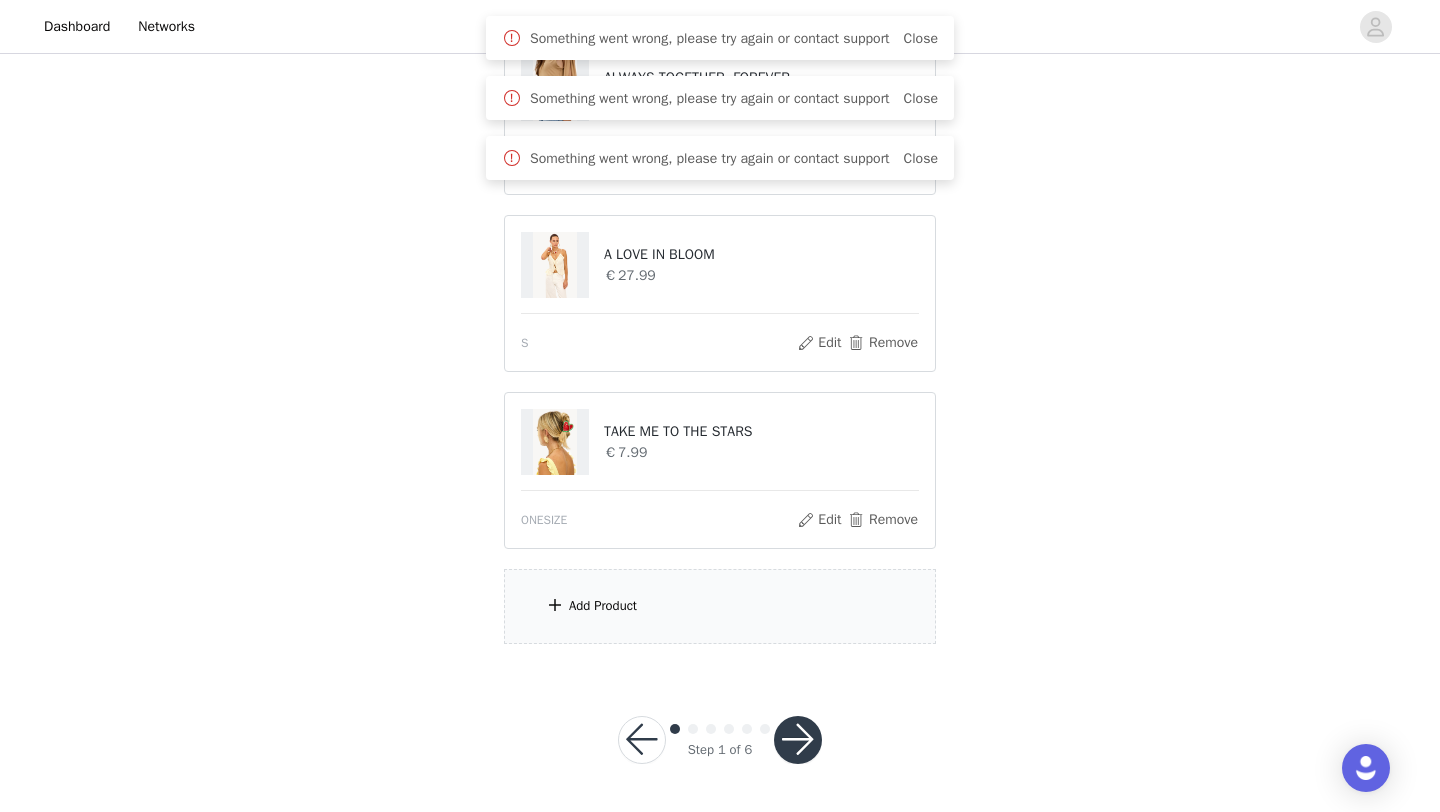 click on "Something went wrong, please try again or contact support Close" at bounding box center (720, 98) 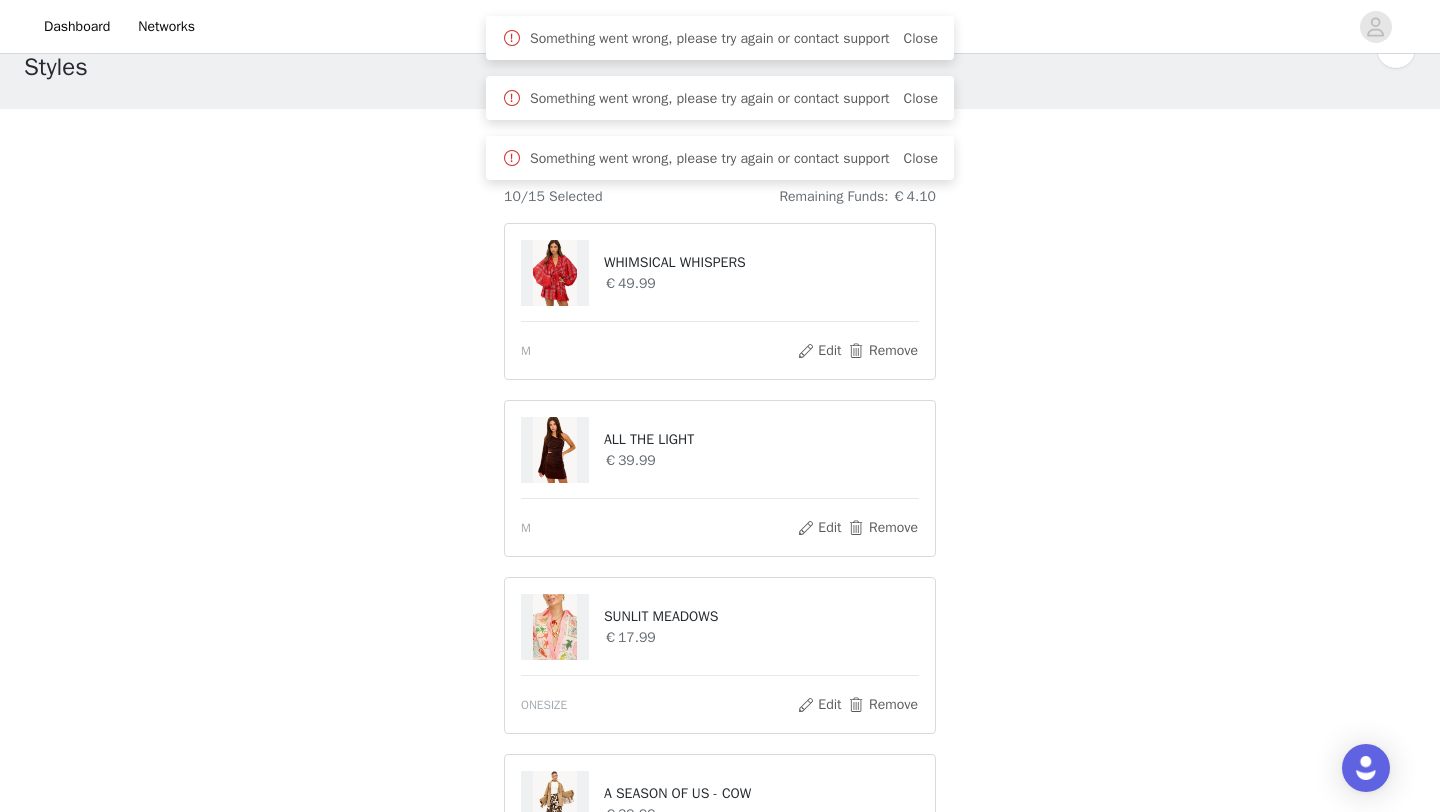 scroll, scrollTop: 0, scrollLeft: 0, axis: both 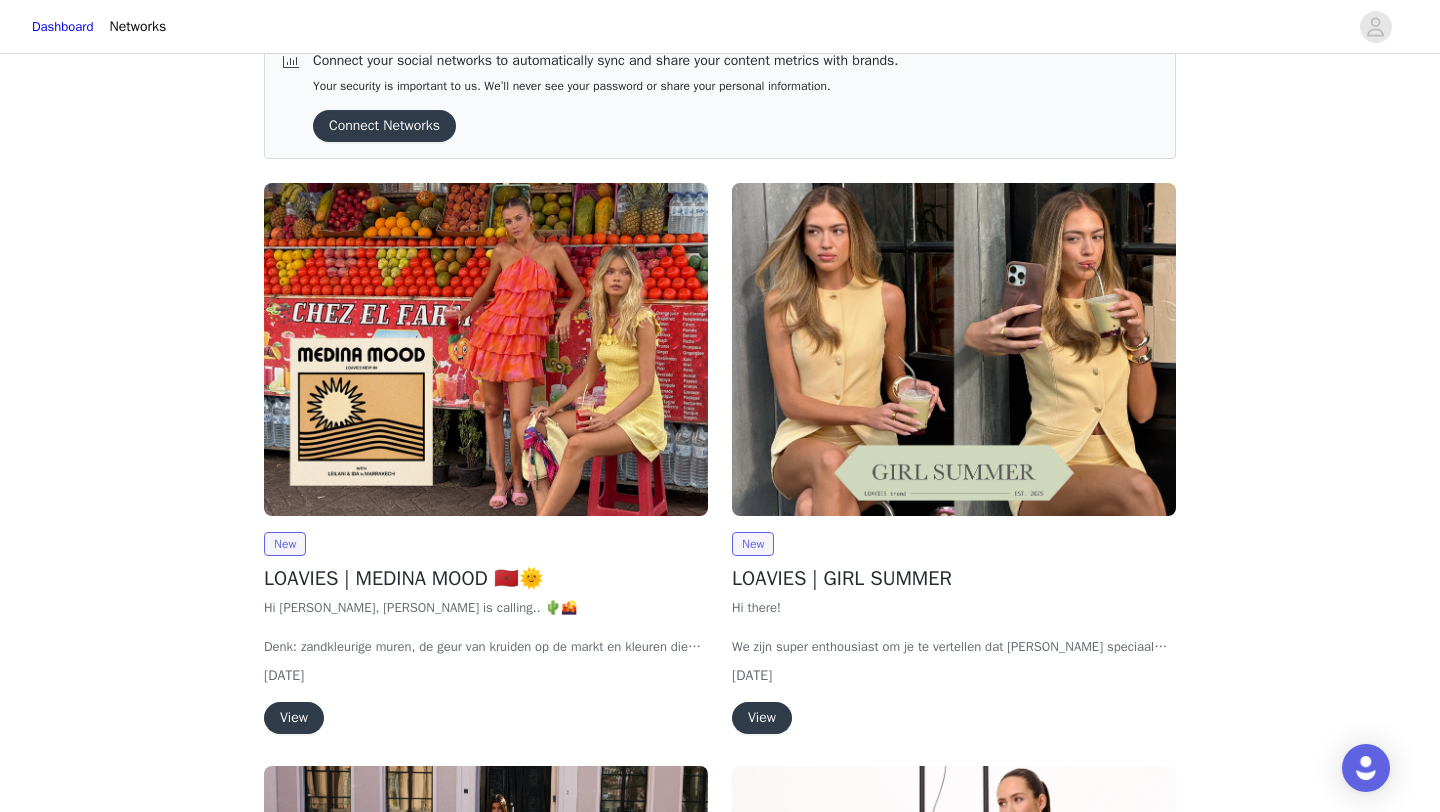 click on "View" at bounding box center [294, 718] 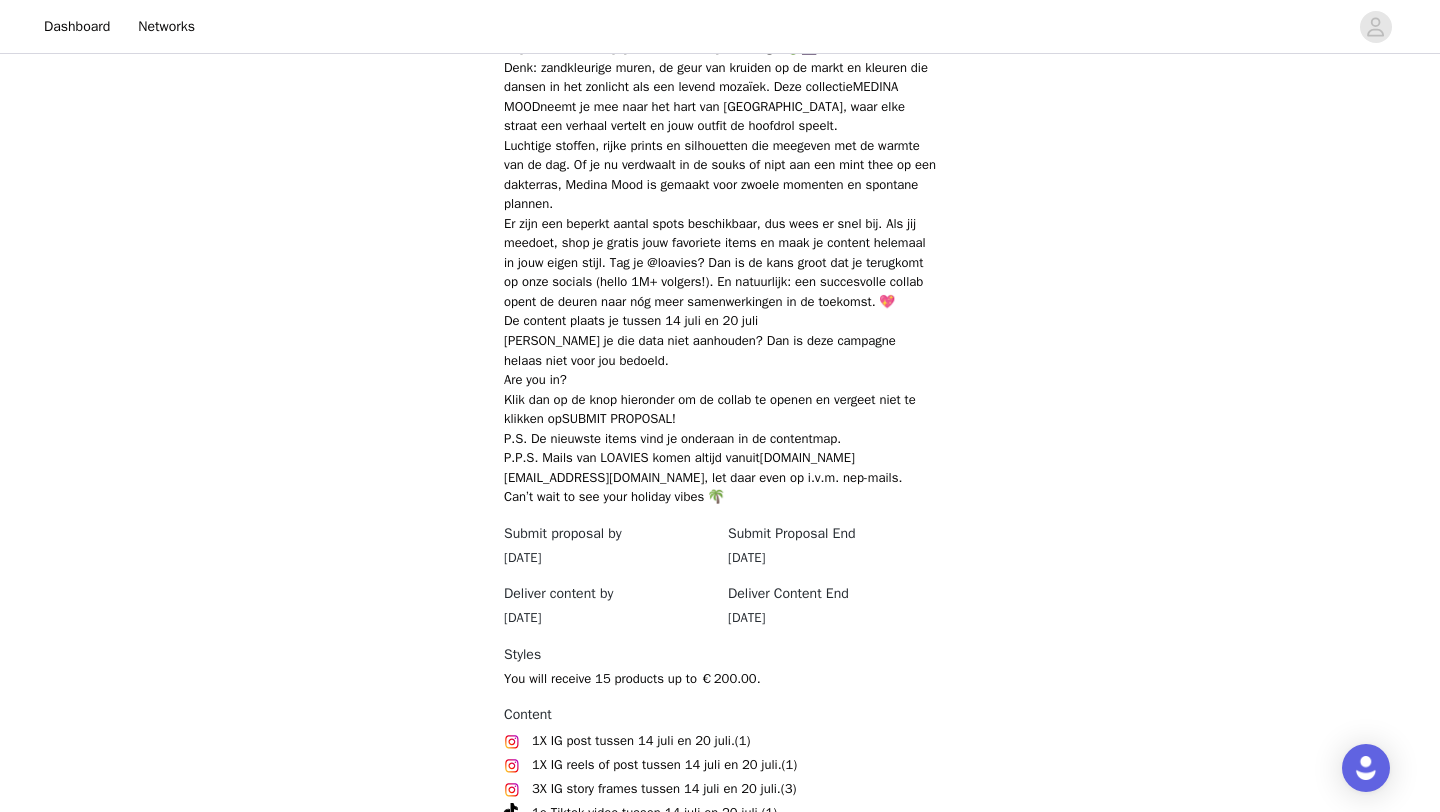 scroll, scrollTop: 0, scrollLeft: 0, axis: both 